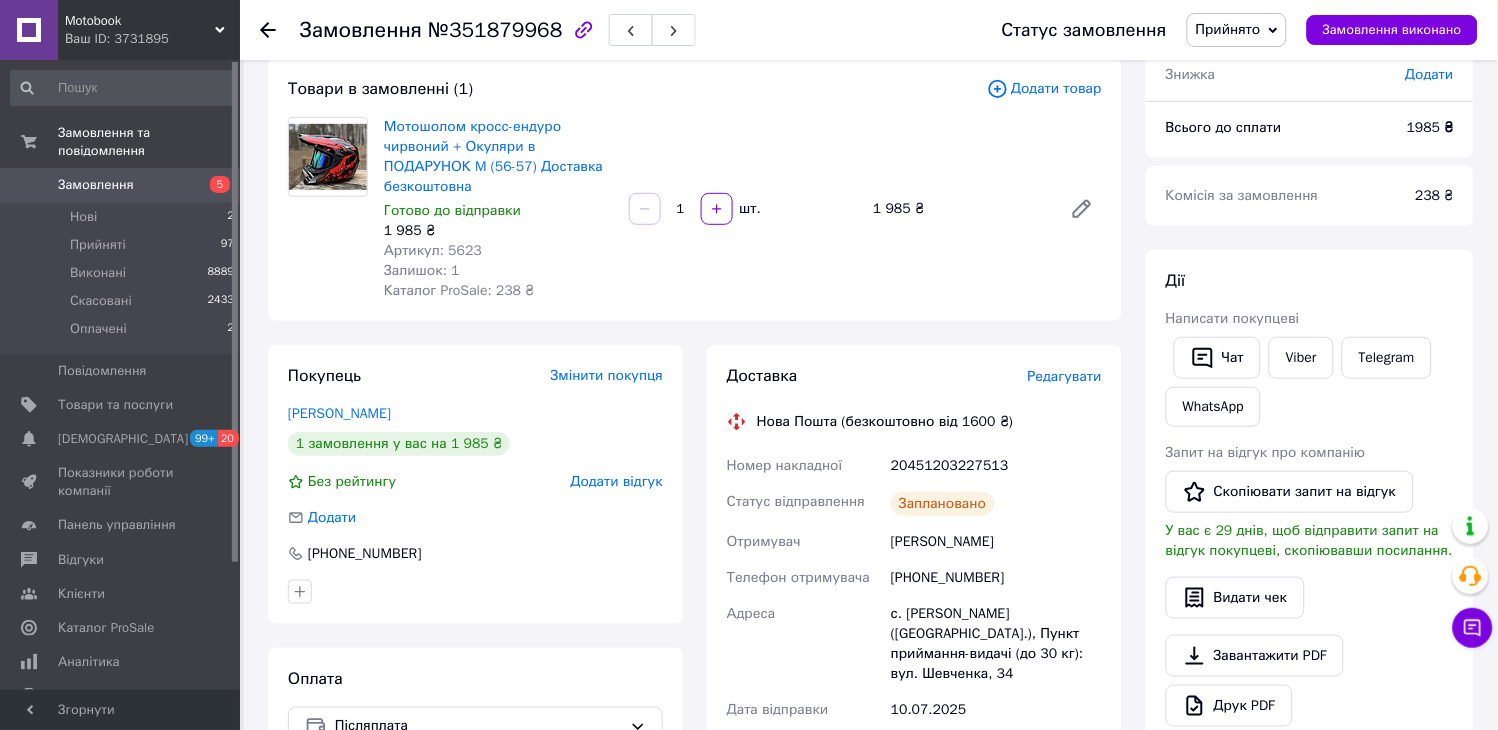 scroll, scrollTop: 114, scrollLeft: 0, axis: vertical 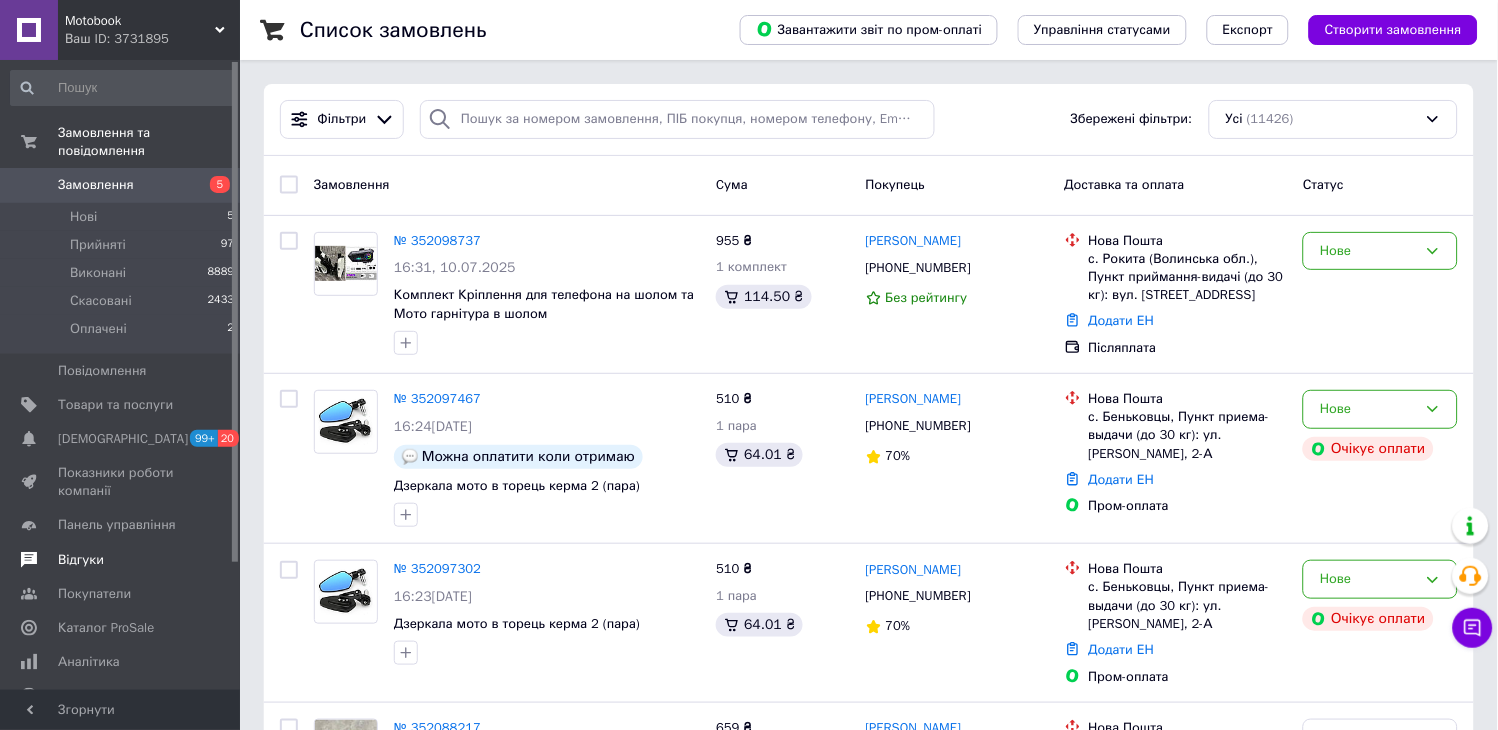 click on "Відгуки" at bounding box center [81, 560] 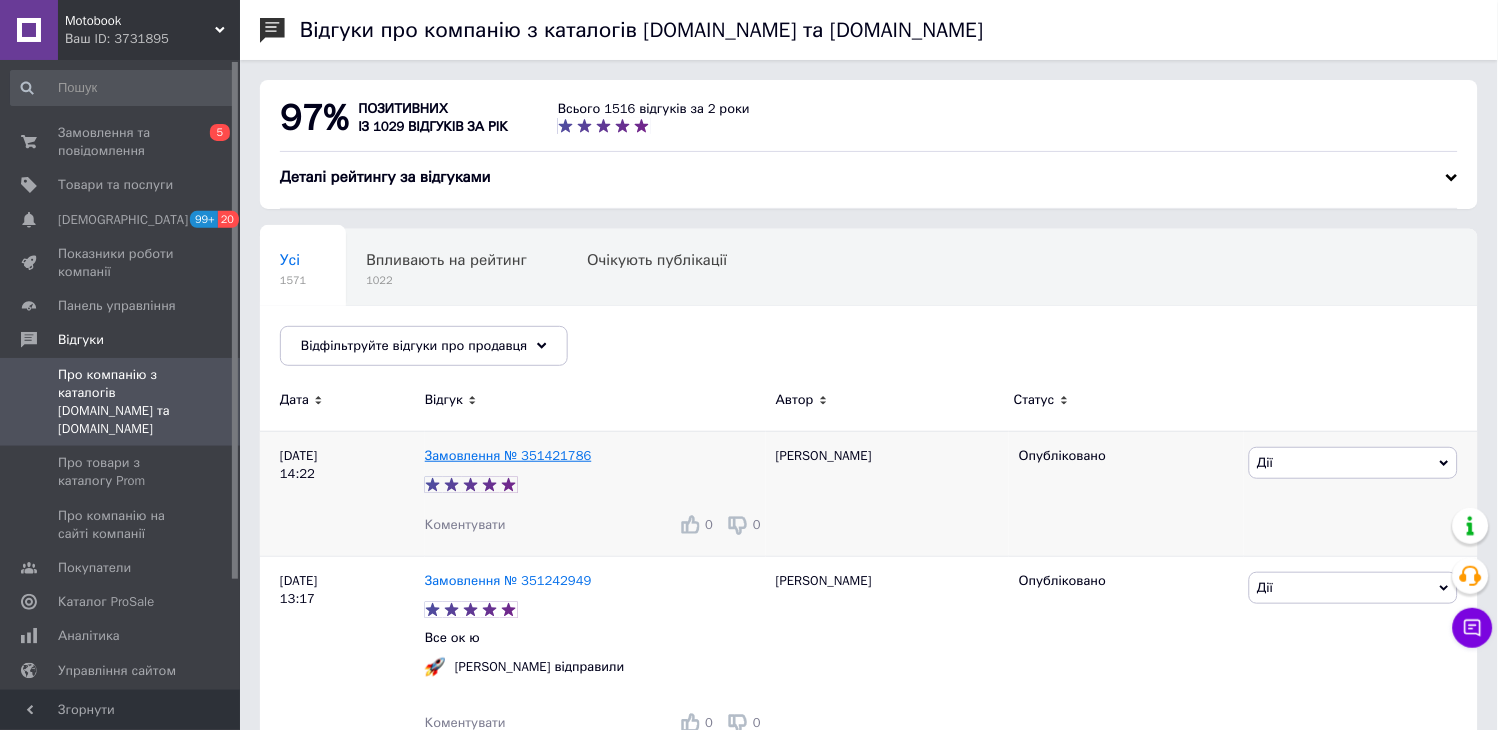 click on "Замовлення № 351421786" at bounding box center (508, 455) 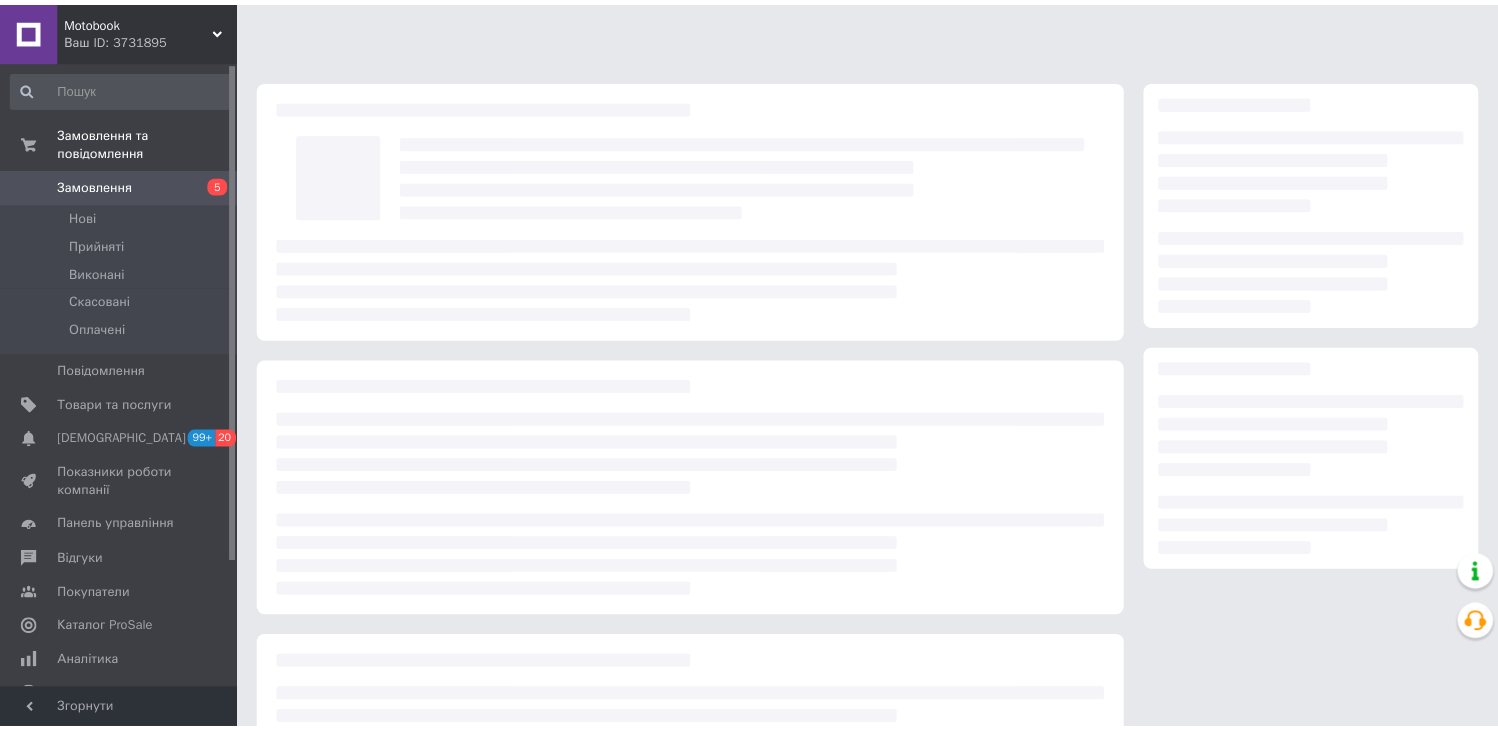 scroll, scrollTop: 0, scrollLeft: 0, axis: both 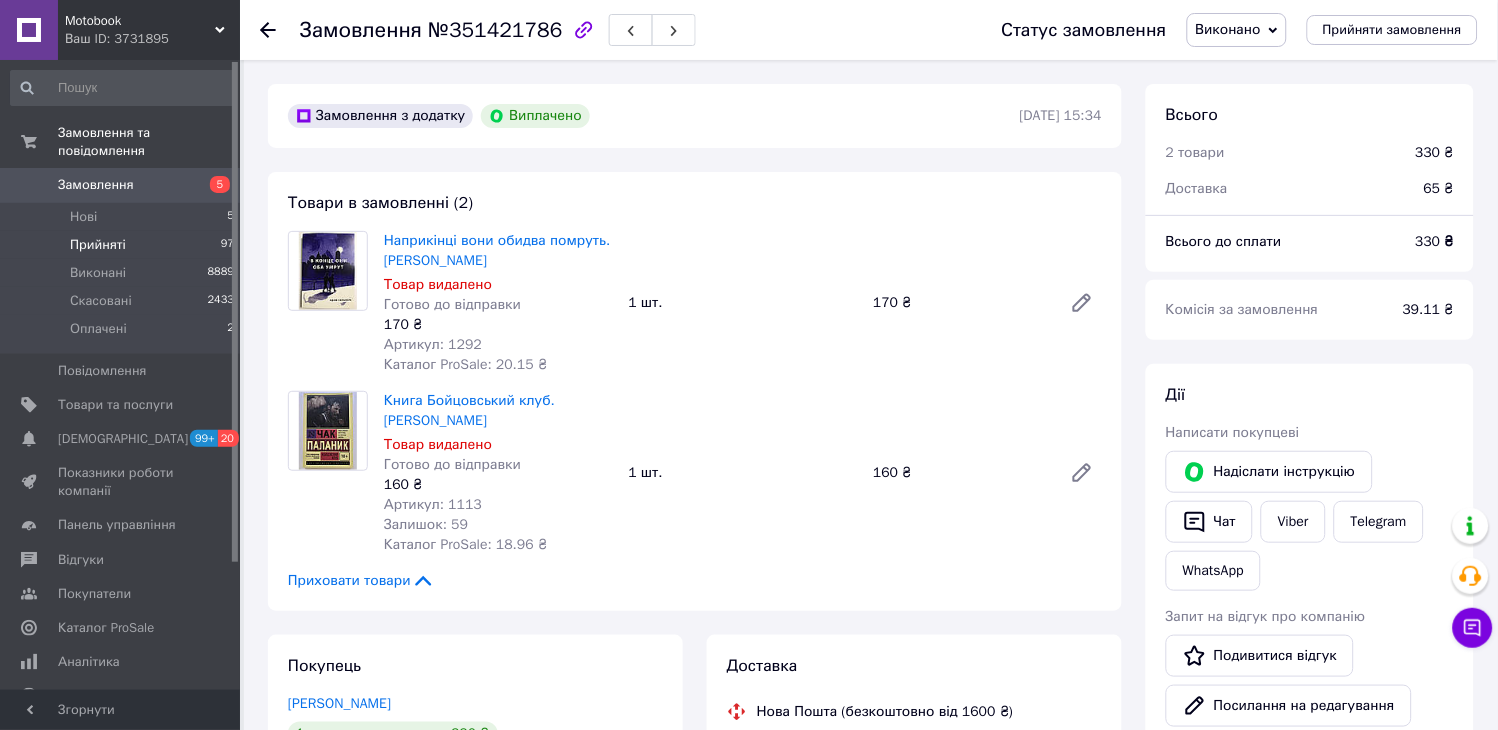 click on "Прийняті" at bounding box center (98, 245) 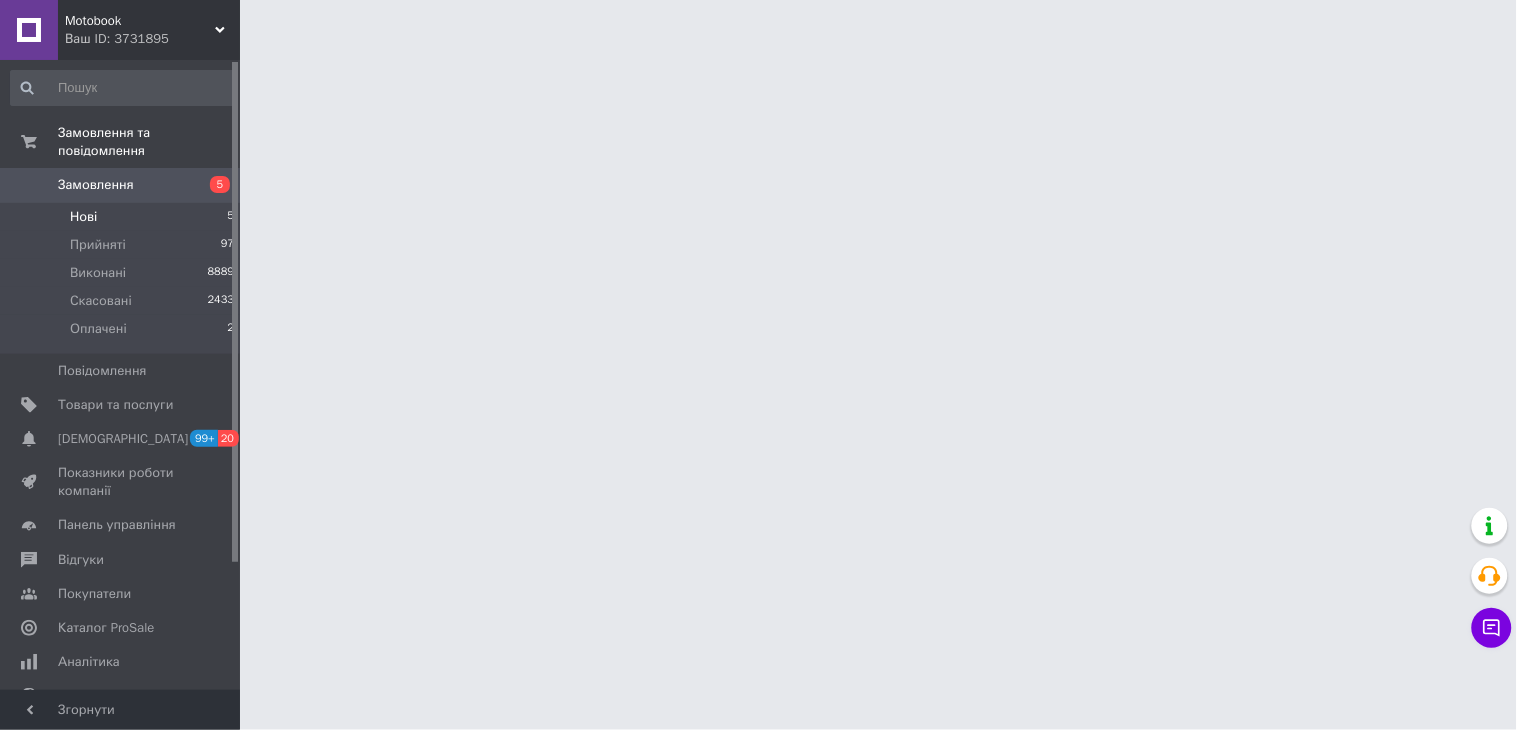 click on "Нові 5" at bounding box center [123, 217] 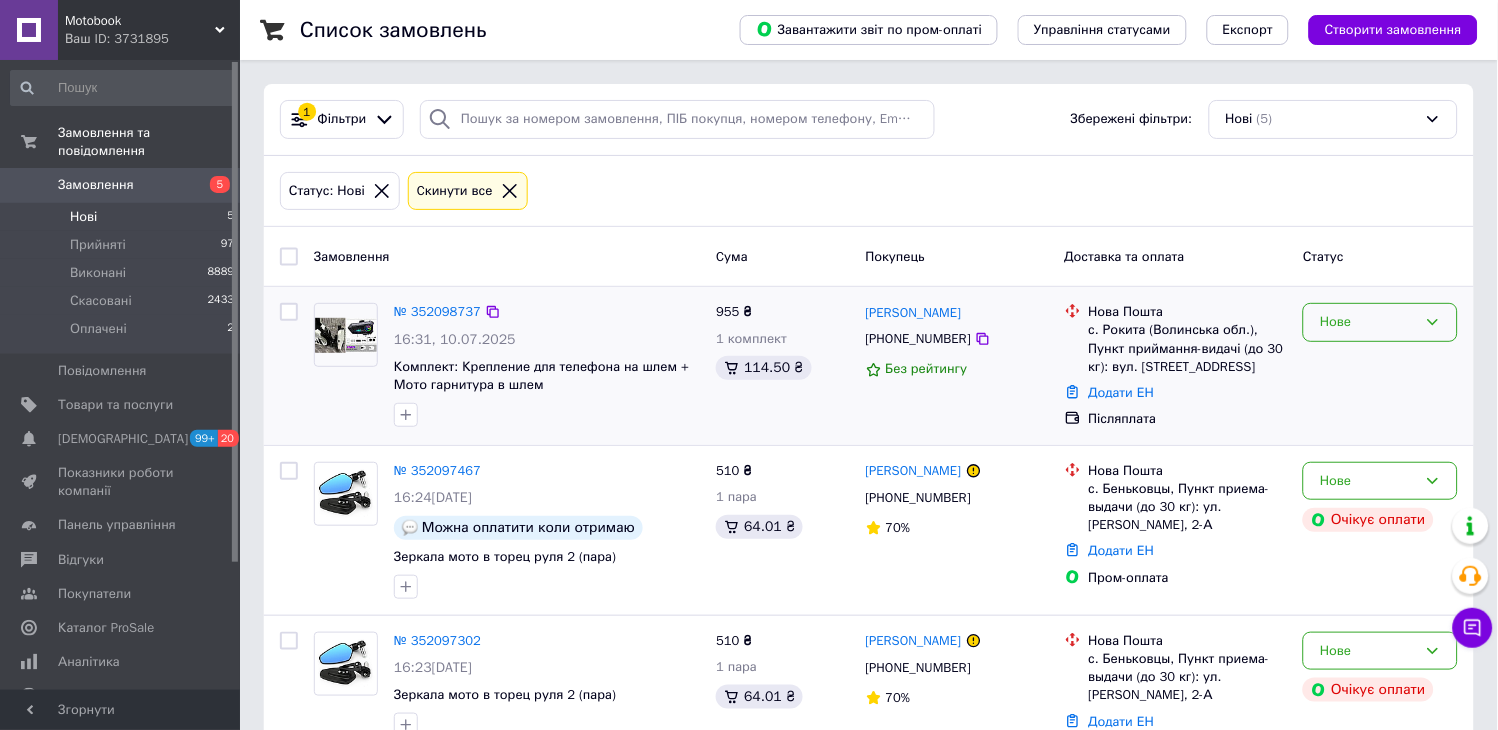 click 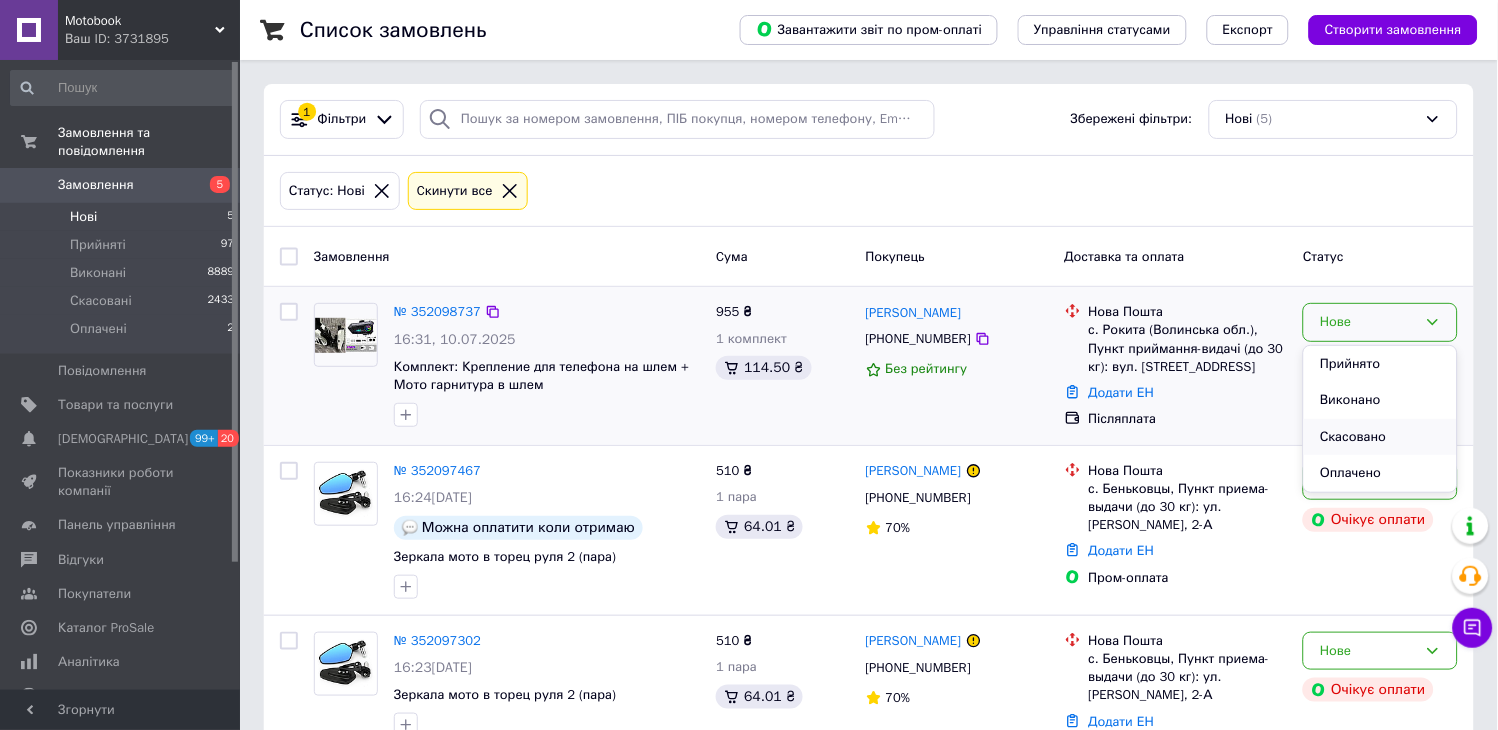 click on "Скасовано" at bounding box center (1380, 437) 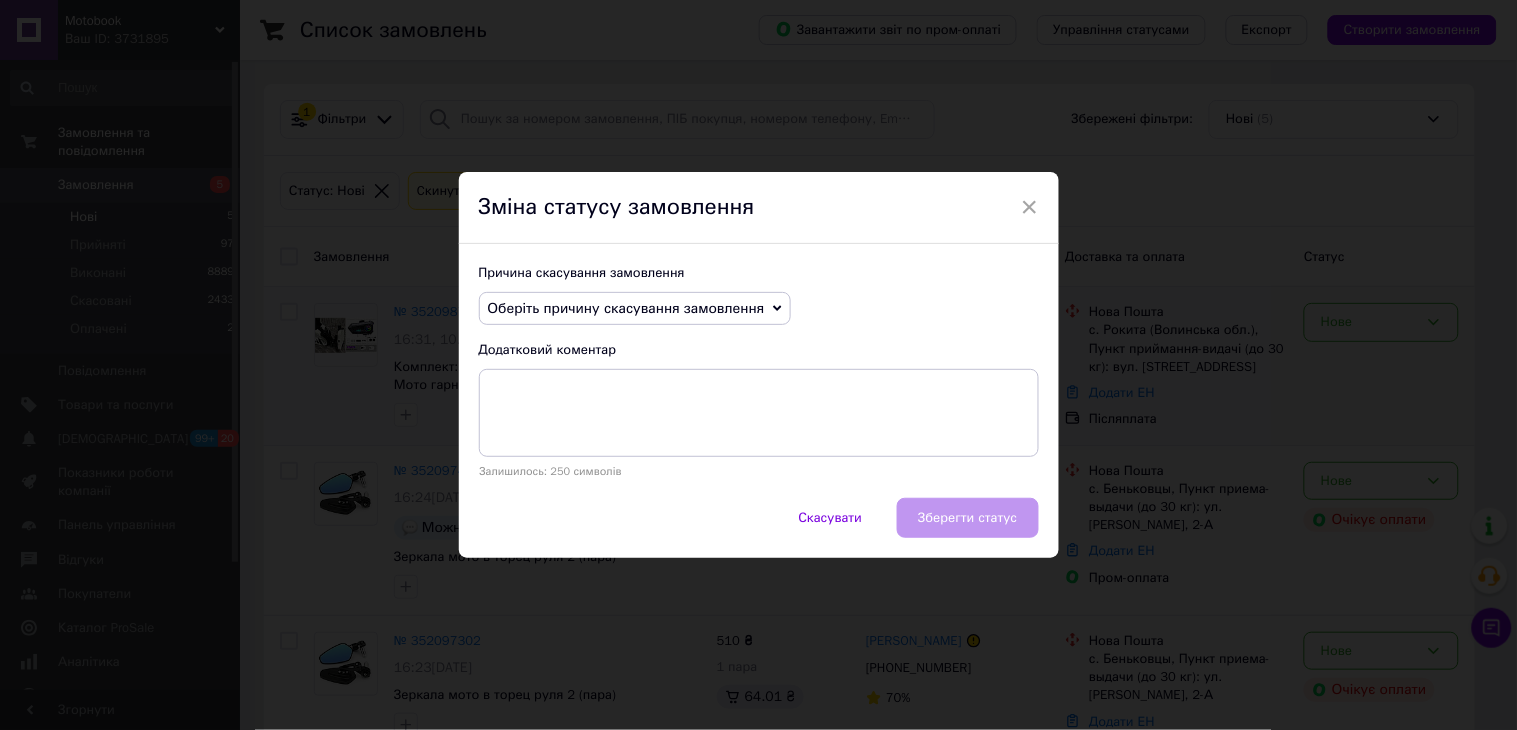 click 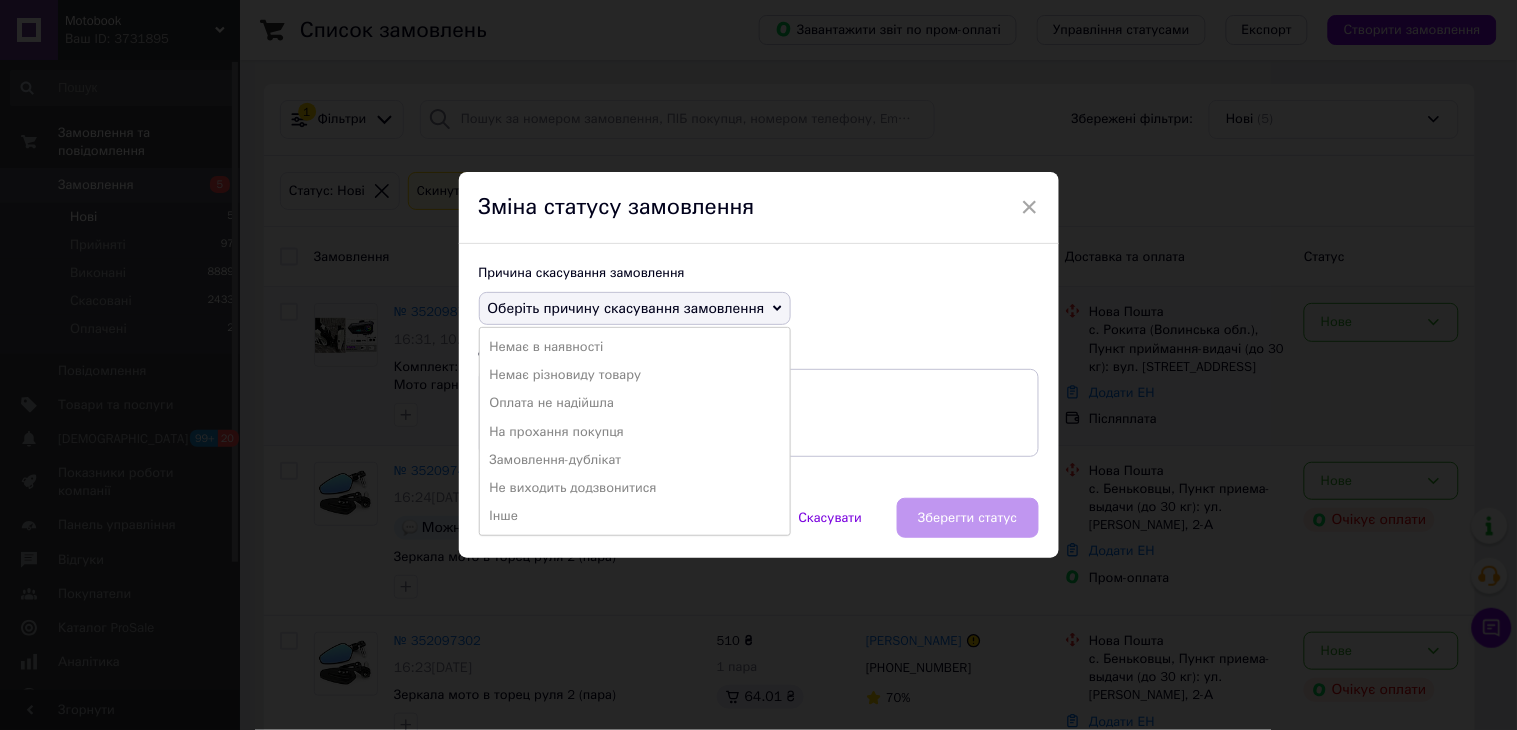 click on "На прохання покупця" at bounding box center [635, 432] 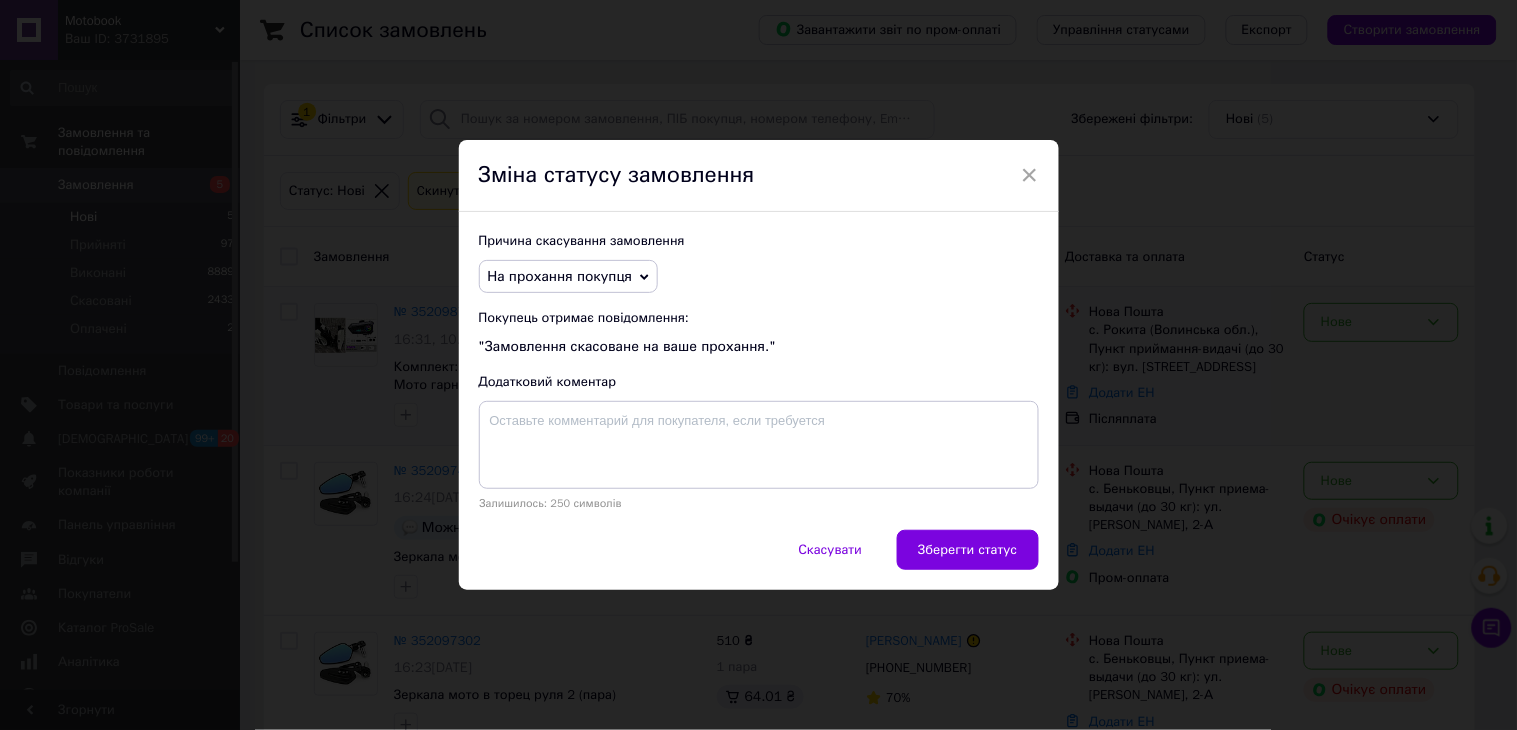 click on "Зберегти статус" at bounding box center (967, 550) 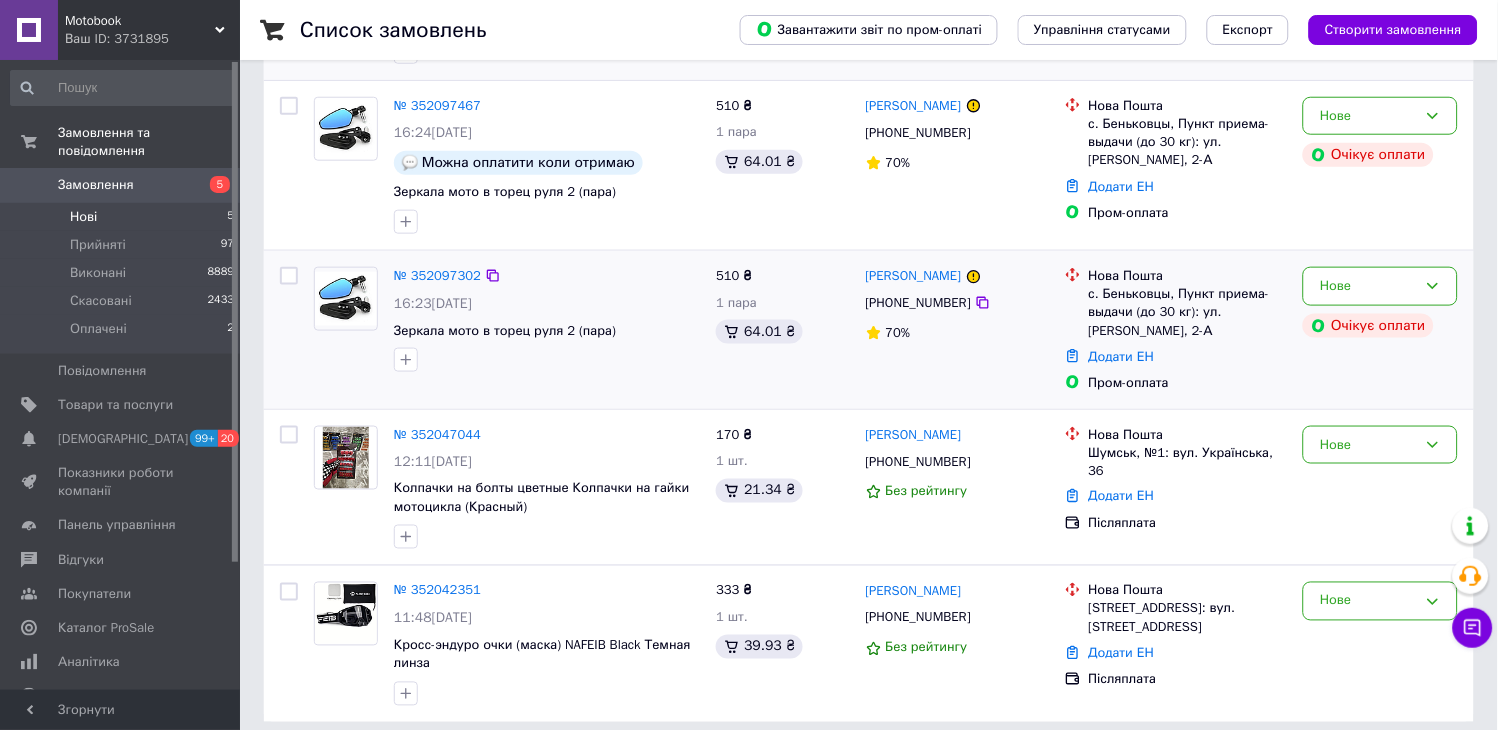 scroll, scrollTop: 380, scrollLeft: 0, axis: vertical 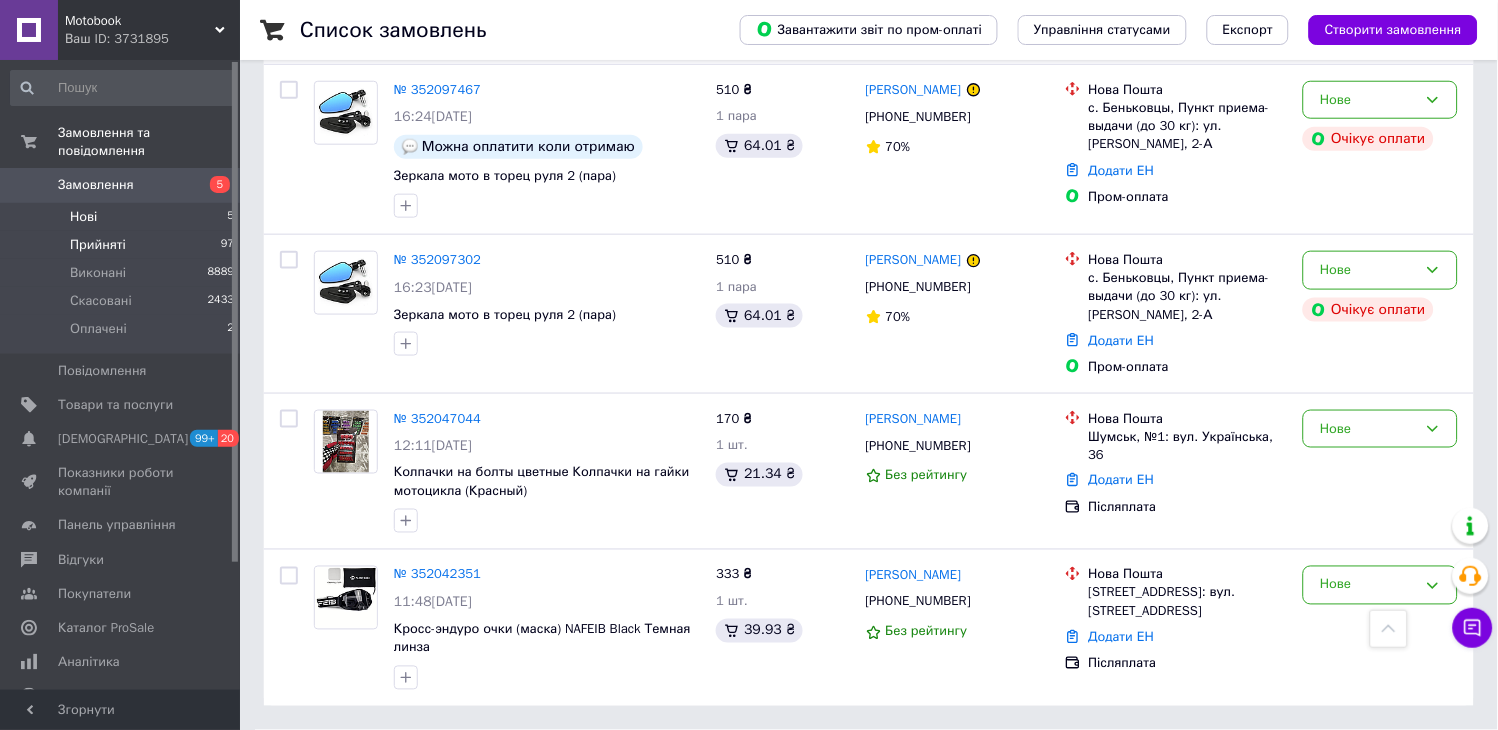 click on "Прийняті" at bounding box center [98, 245] 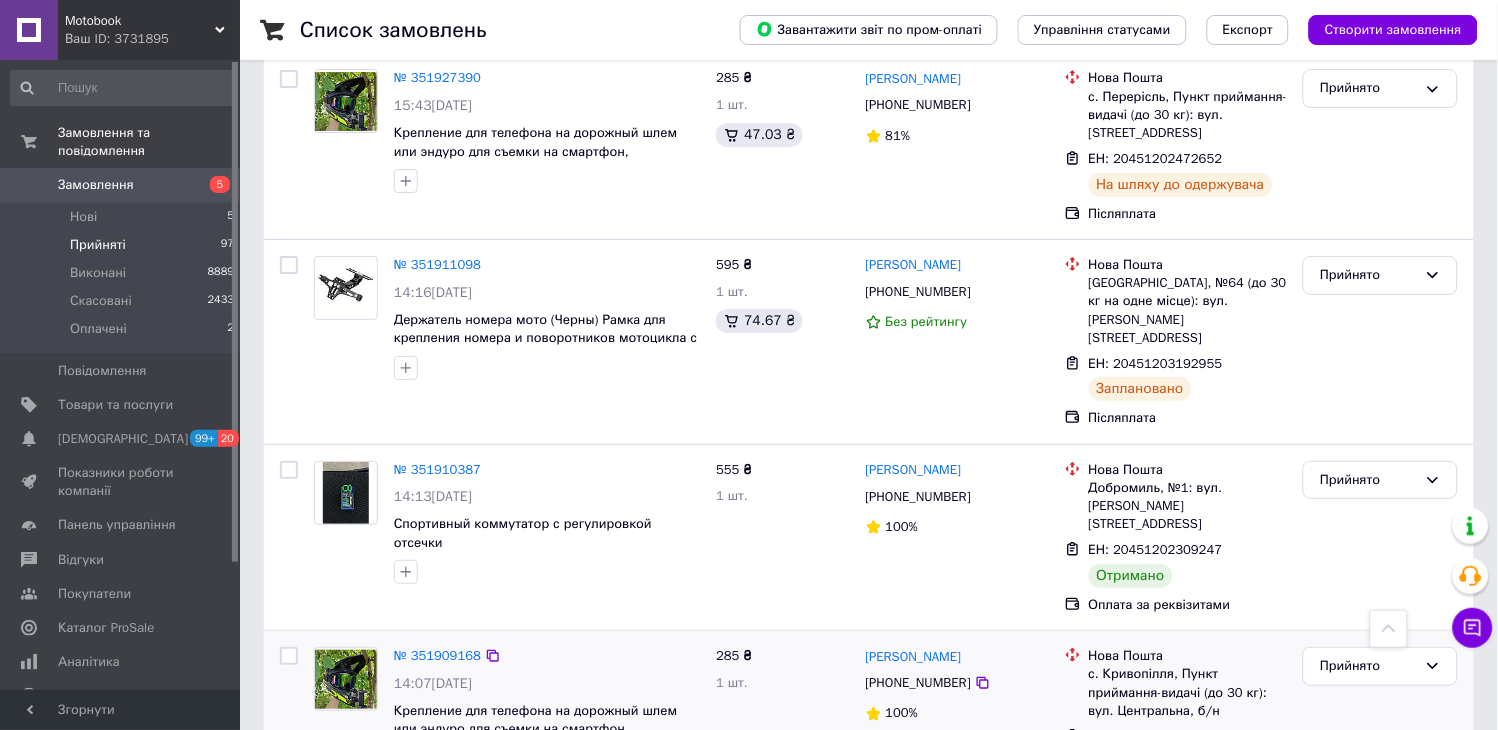 scroll, scrollTop: 3228, scrollLeft: 0, axis: vertical 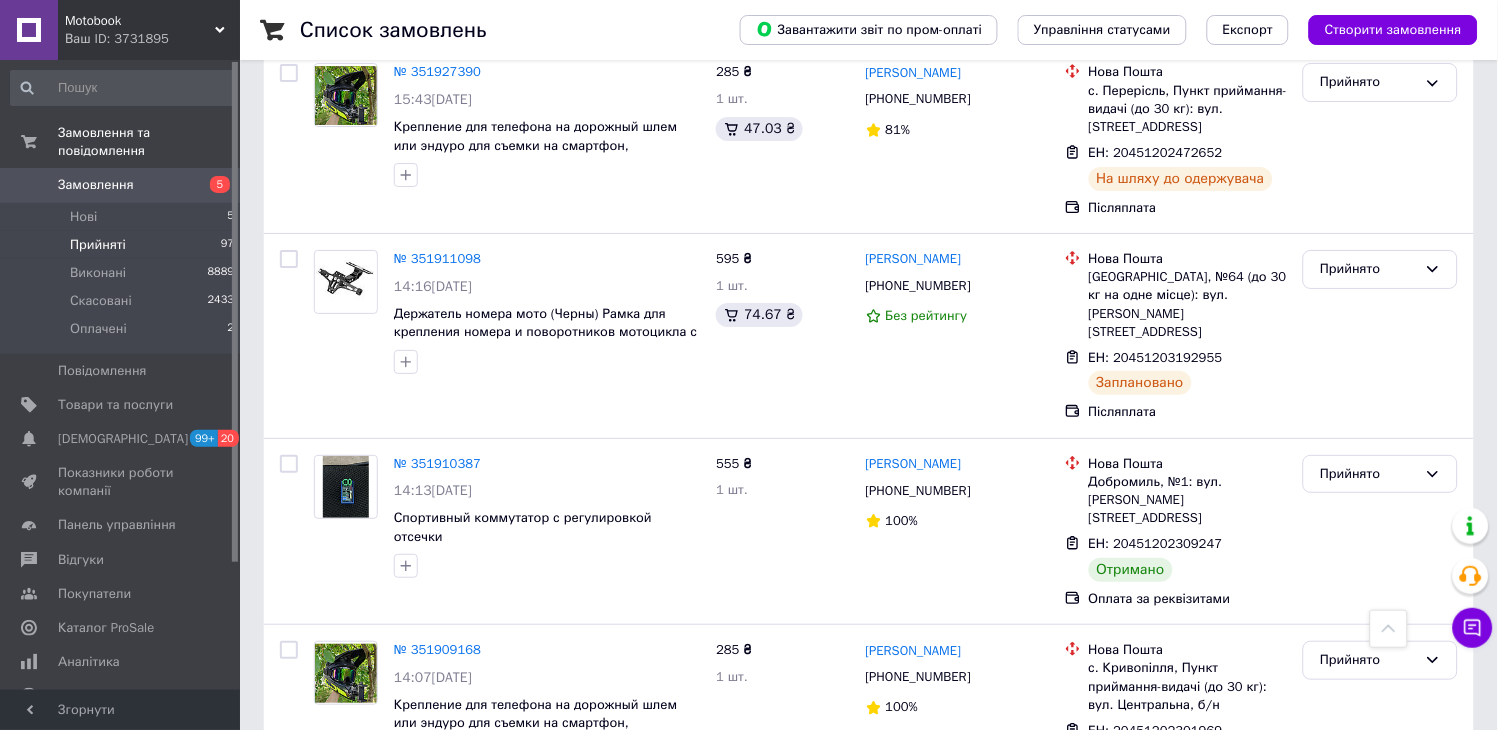 click on "5" at bounding box center [461, 856] 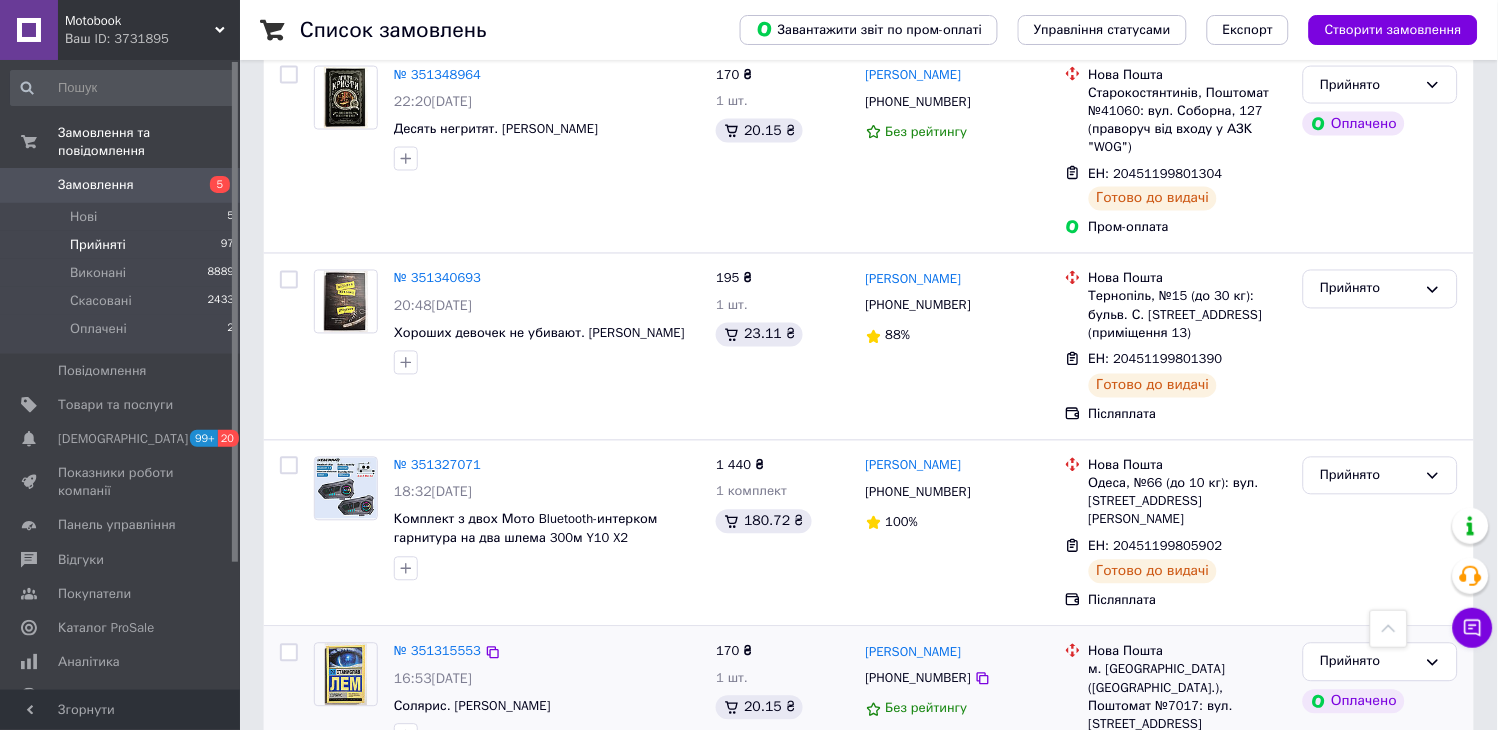 scroll, scrollTop: 1000, scrollLeft: 0, axis: vertical 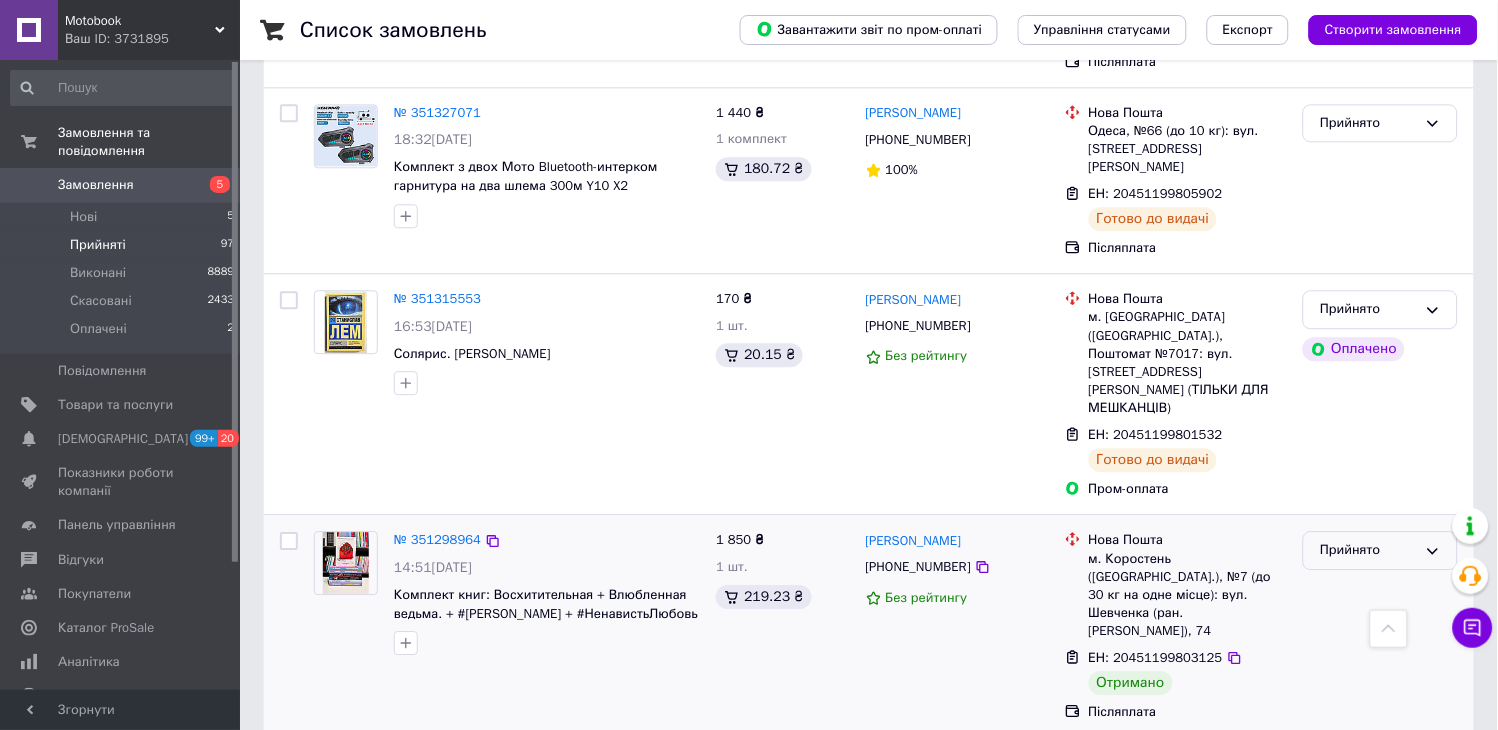 click on "Прийнято" at bounding box center (1380, 550) 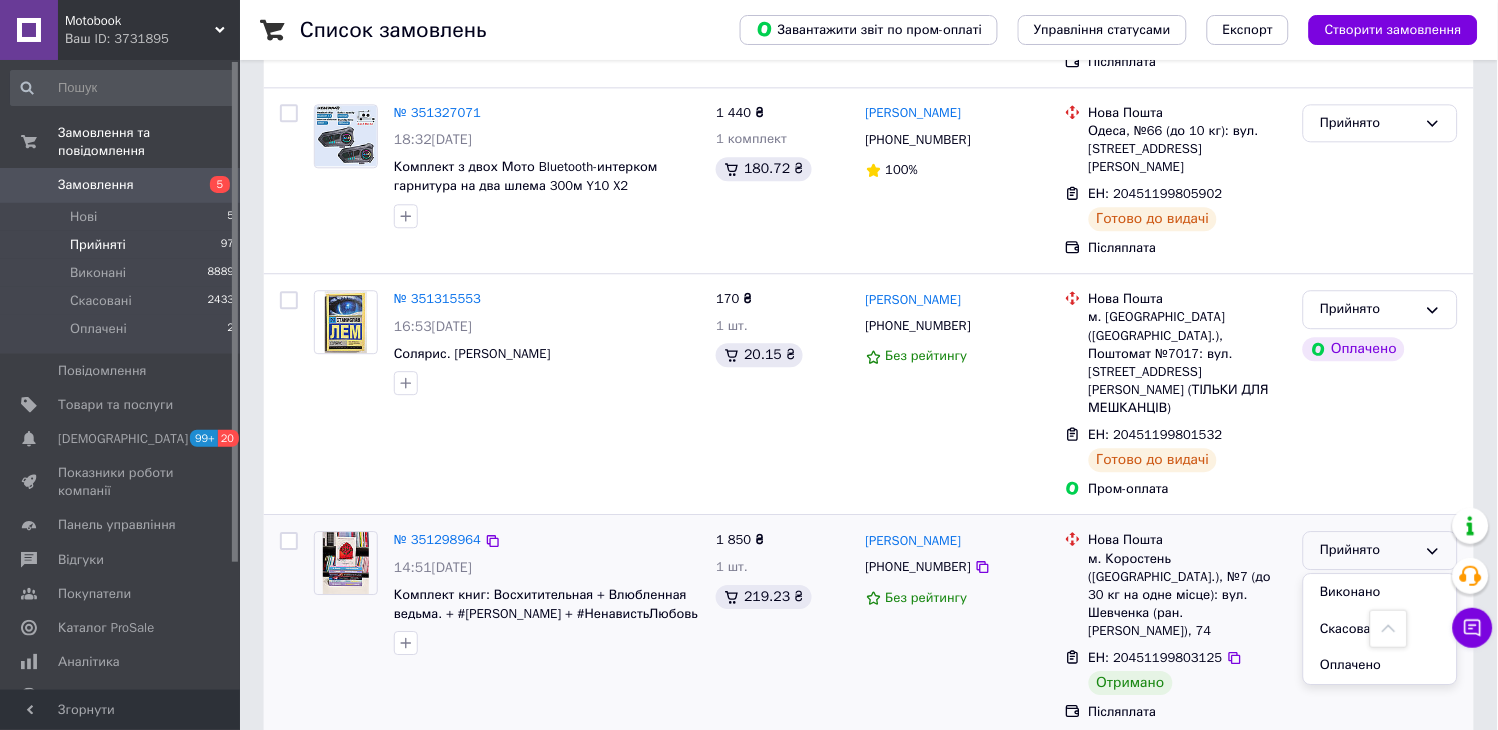 click on "Виконано" at bounding box center (1380, 592) 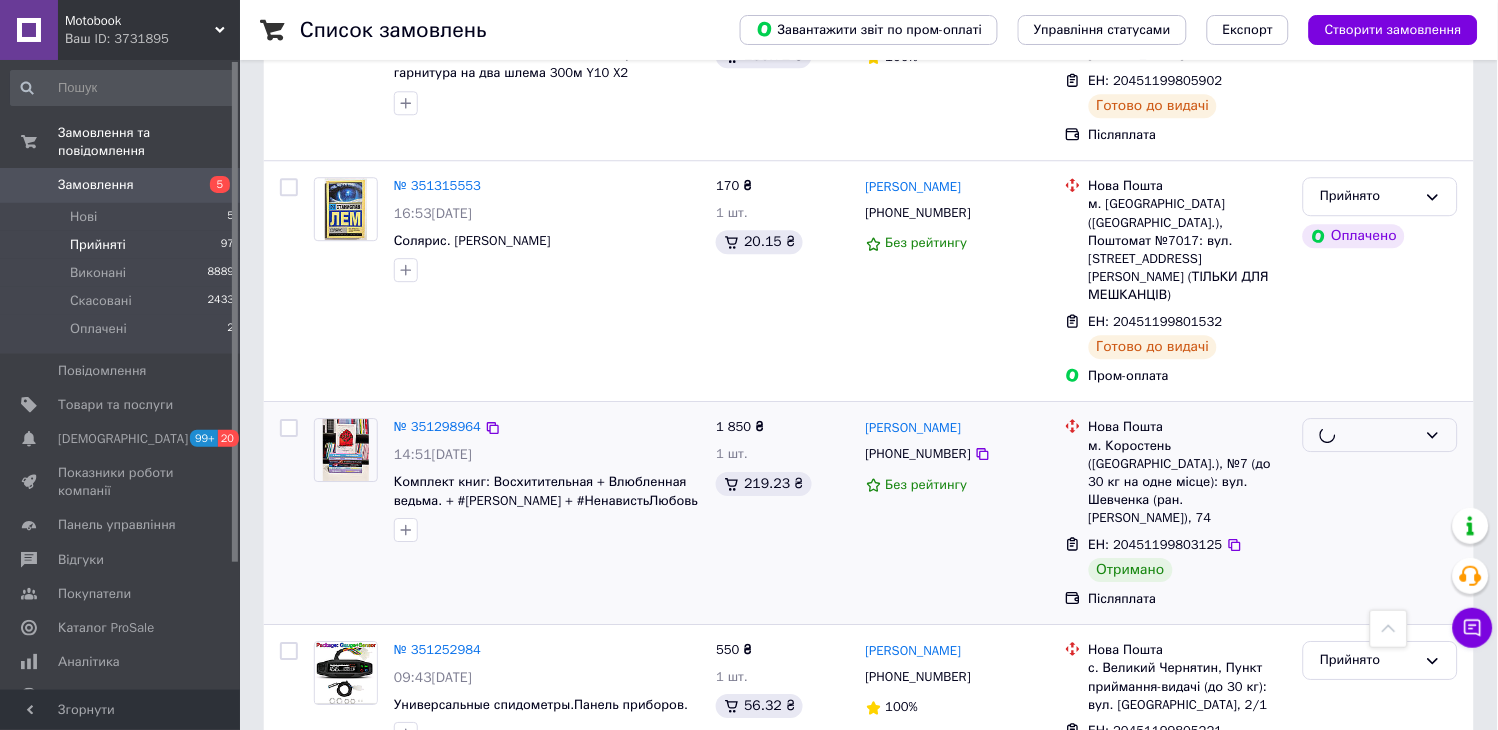 scroll, scrollTop: 1444, scrollLeft: 0, axis: vertical 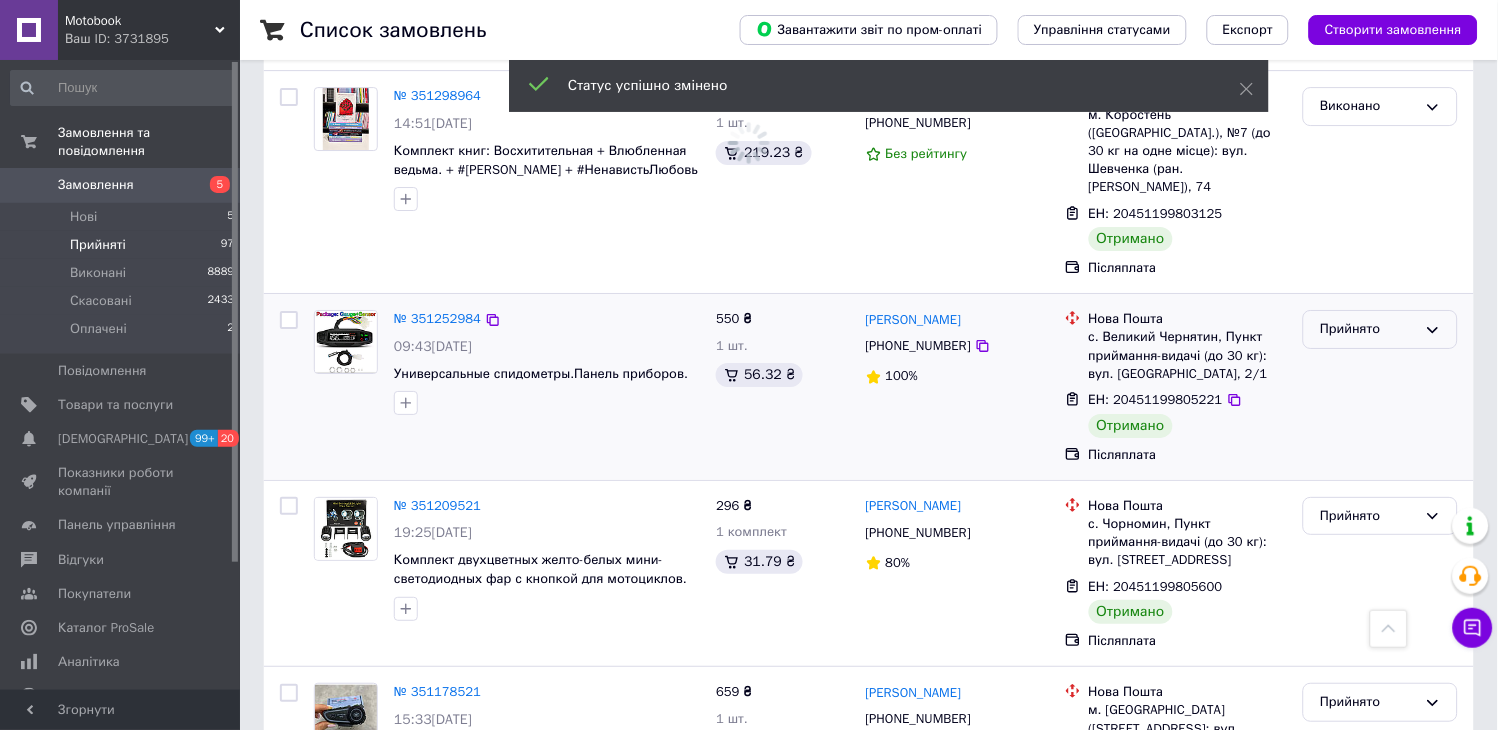 click on "Прийнято" at bounding box center [1368, 329] 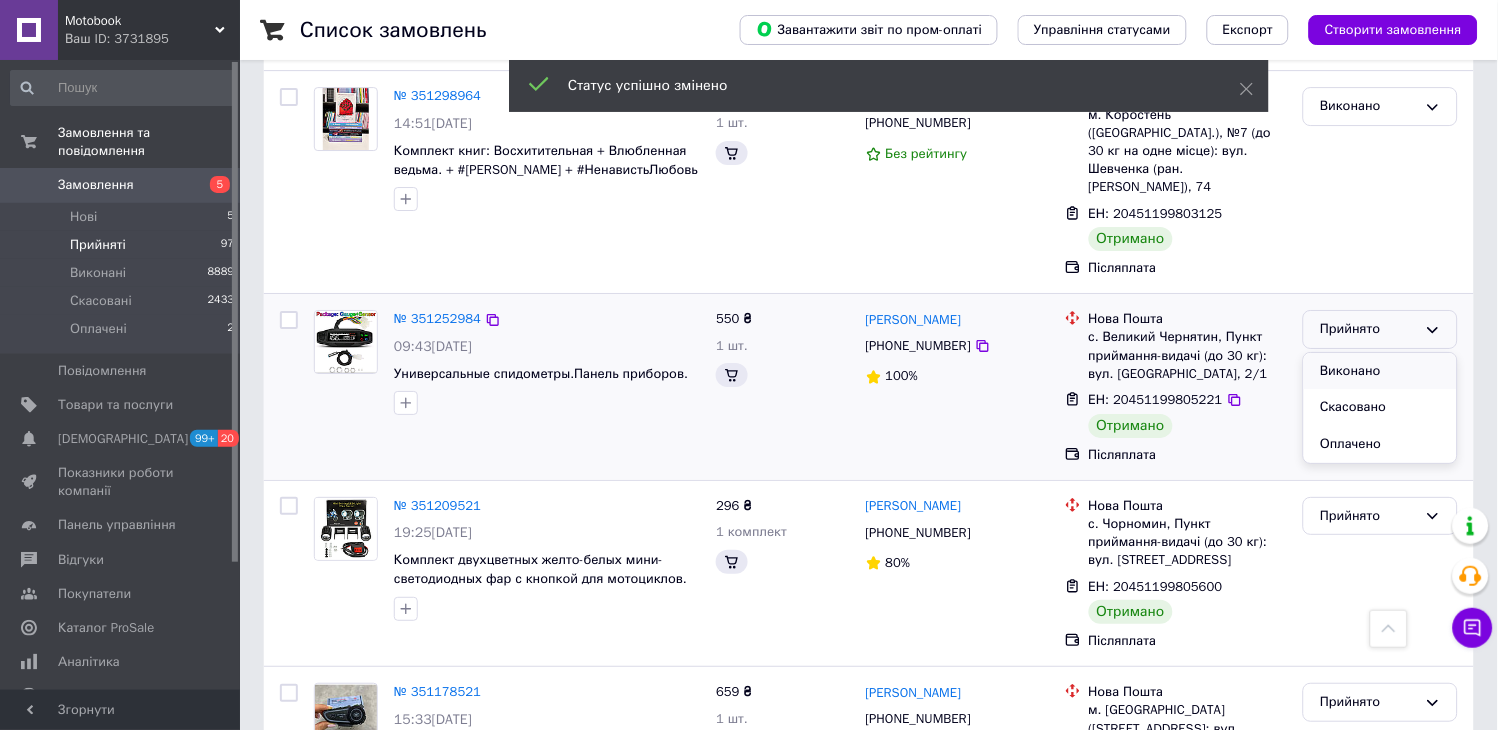 click on "Виконано" at bounding box center (1380, 371) 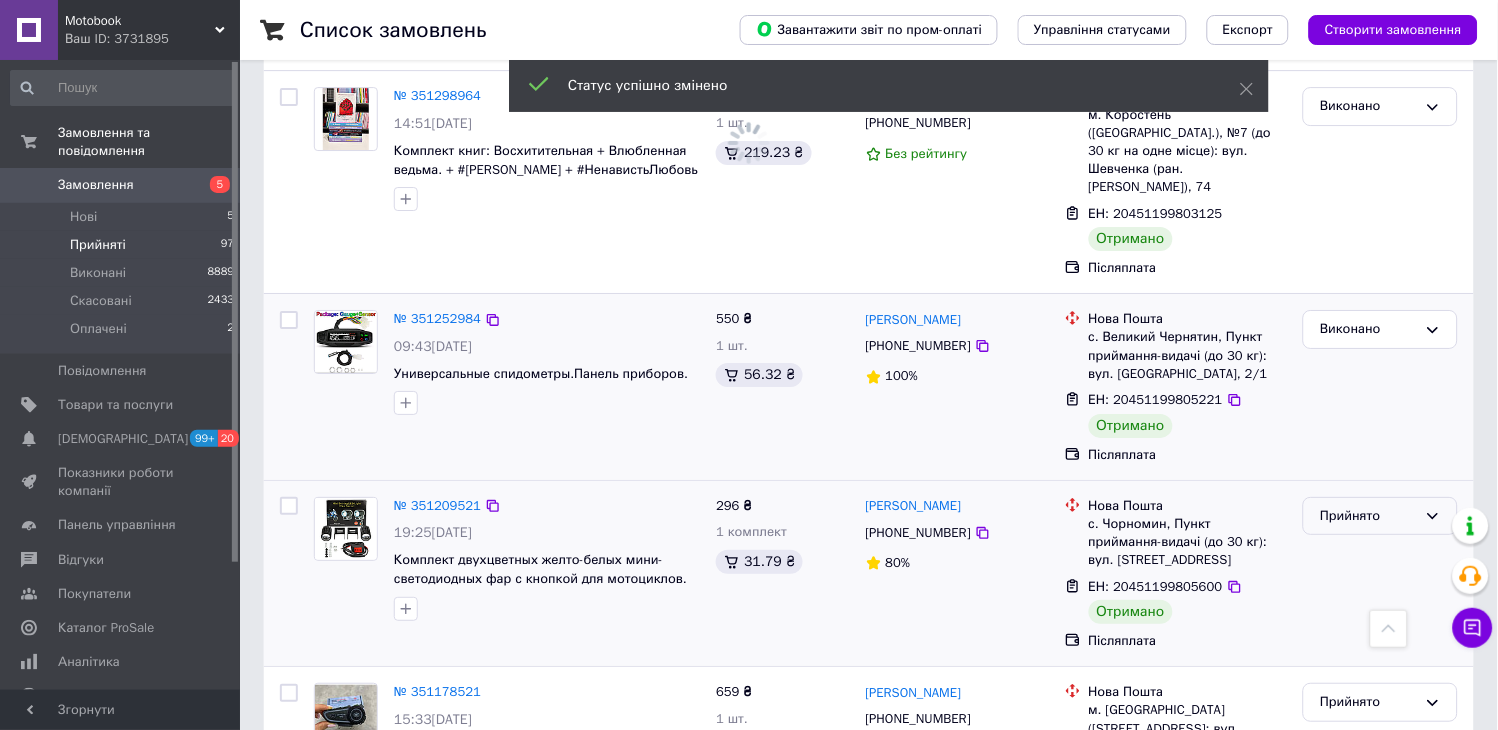 click on "Прийнято" at bounding box center [1368, 516] 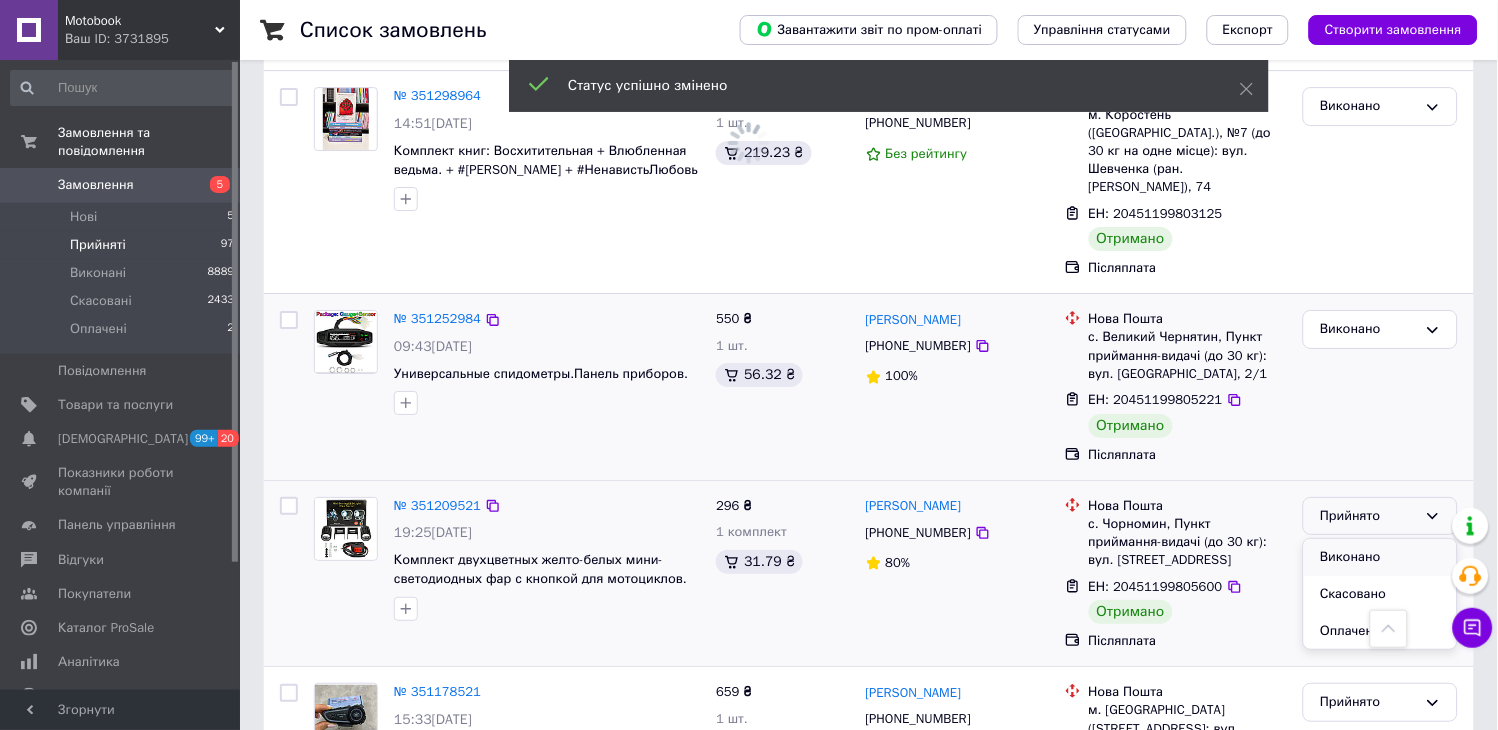 click on "Виконано" at bounding box center (1380, 557) 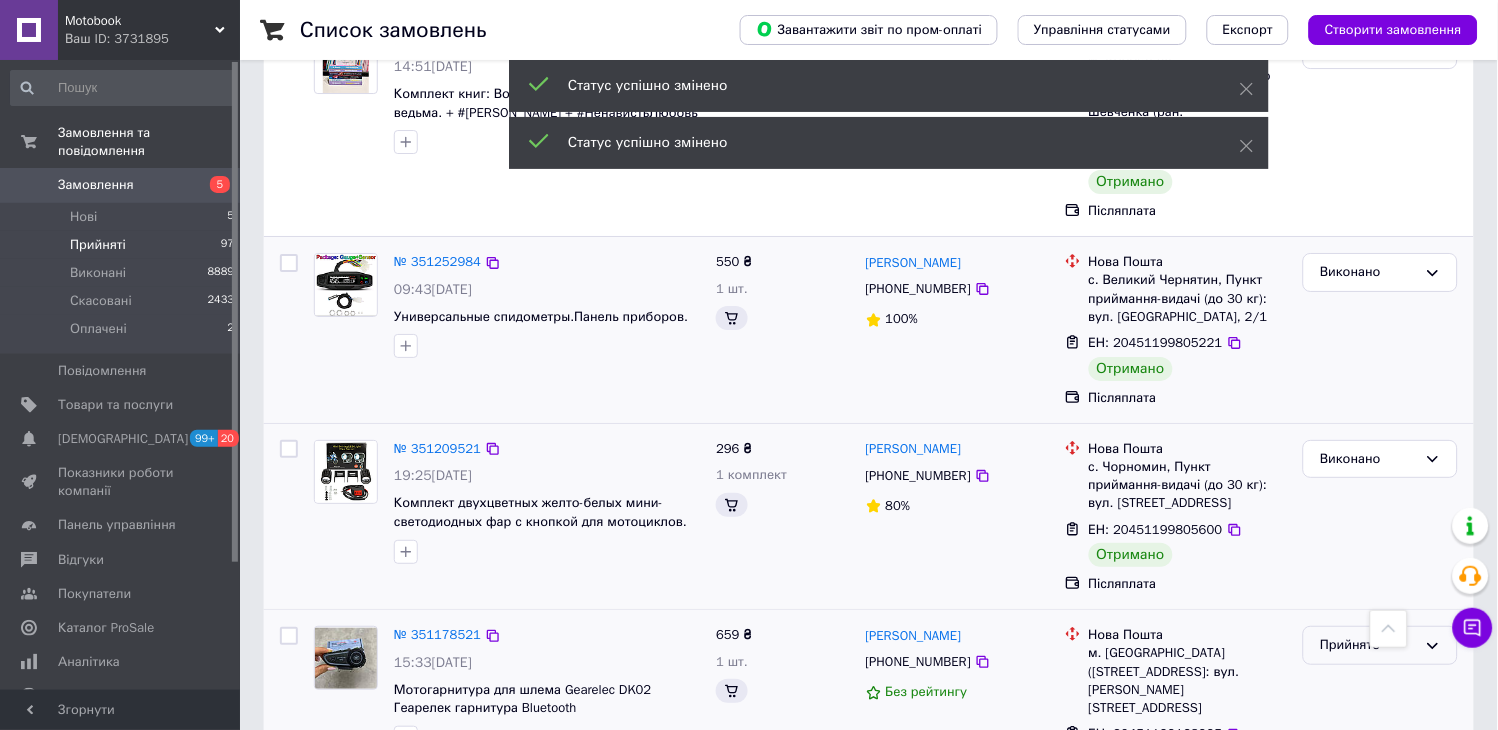 scroll, scrollTop: 1555, scrollLeft: 0, axis: vertical 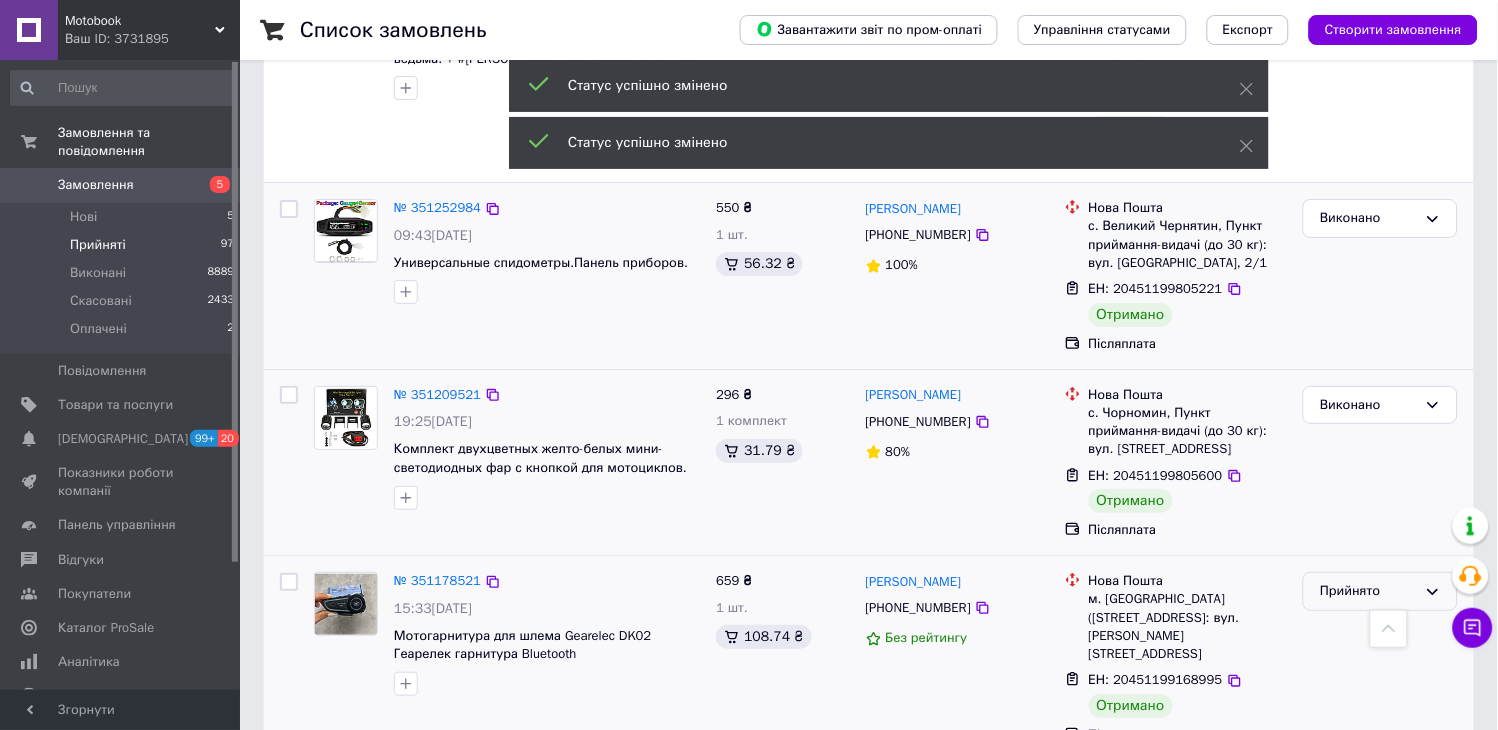 click on "Прийнято" at bounding box center (1368, 591) 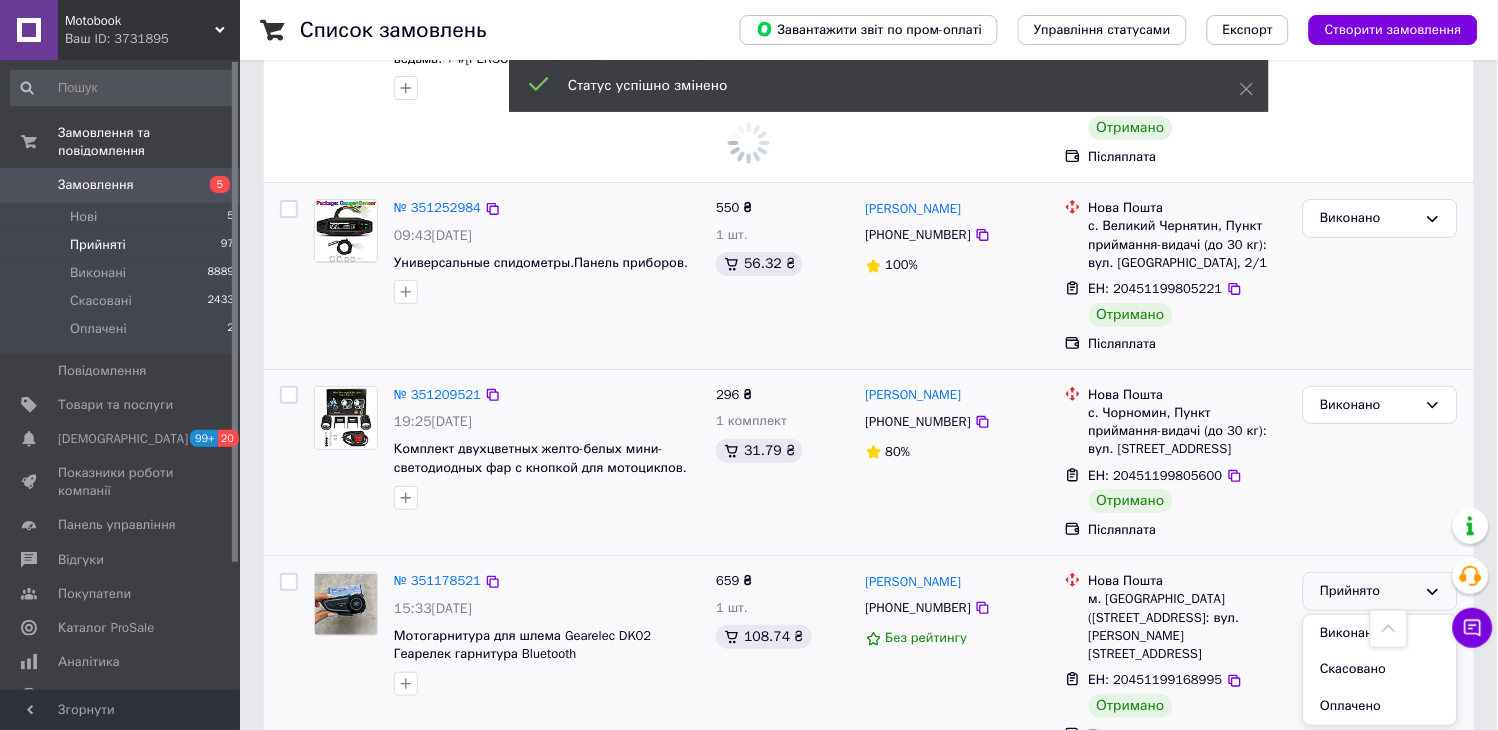 click on "Виконано" at bounding box center (1380, 633) 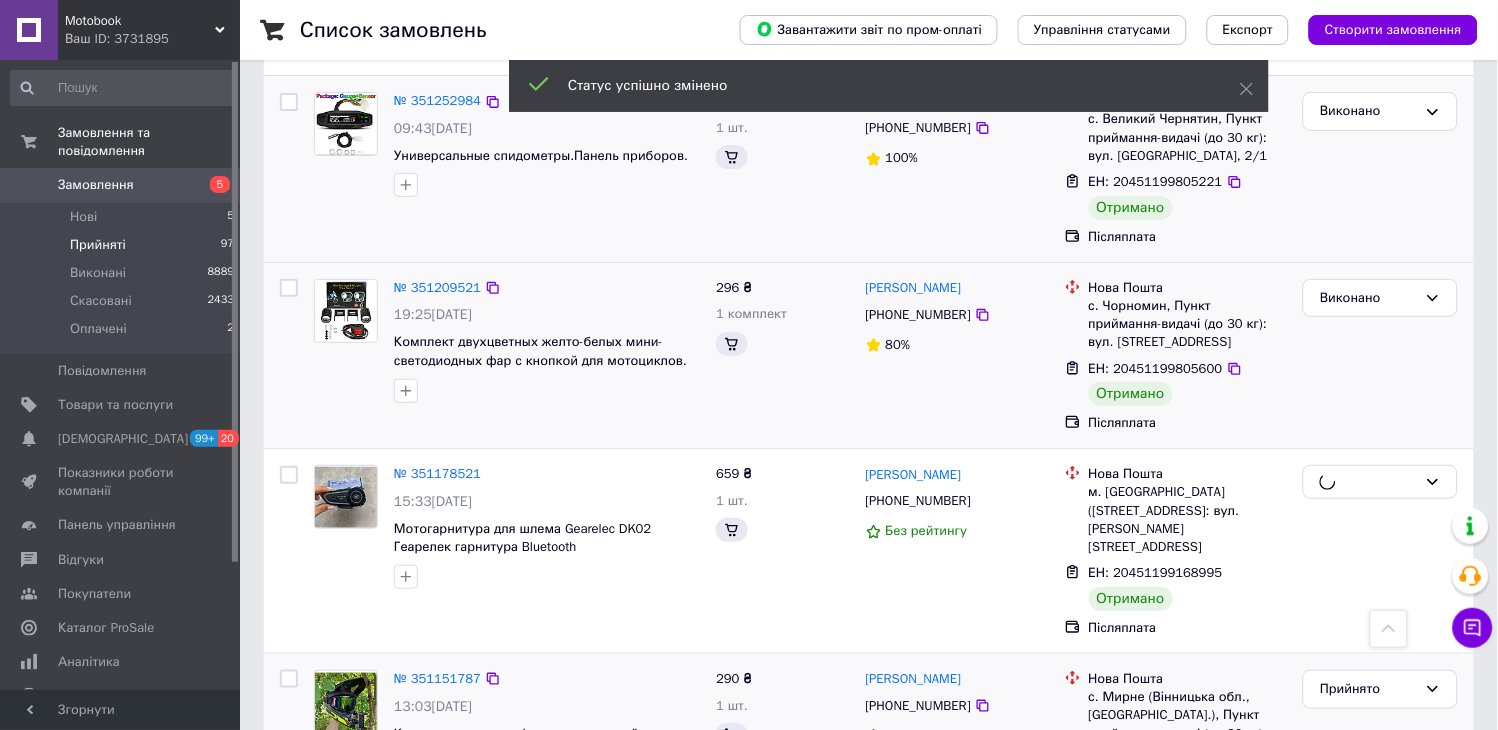 scroll, scrollTop: 1777, scrollLeft: 0, axis: vertical 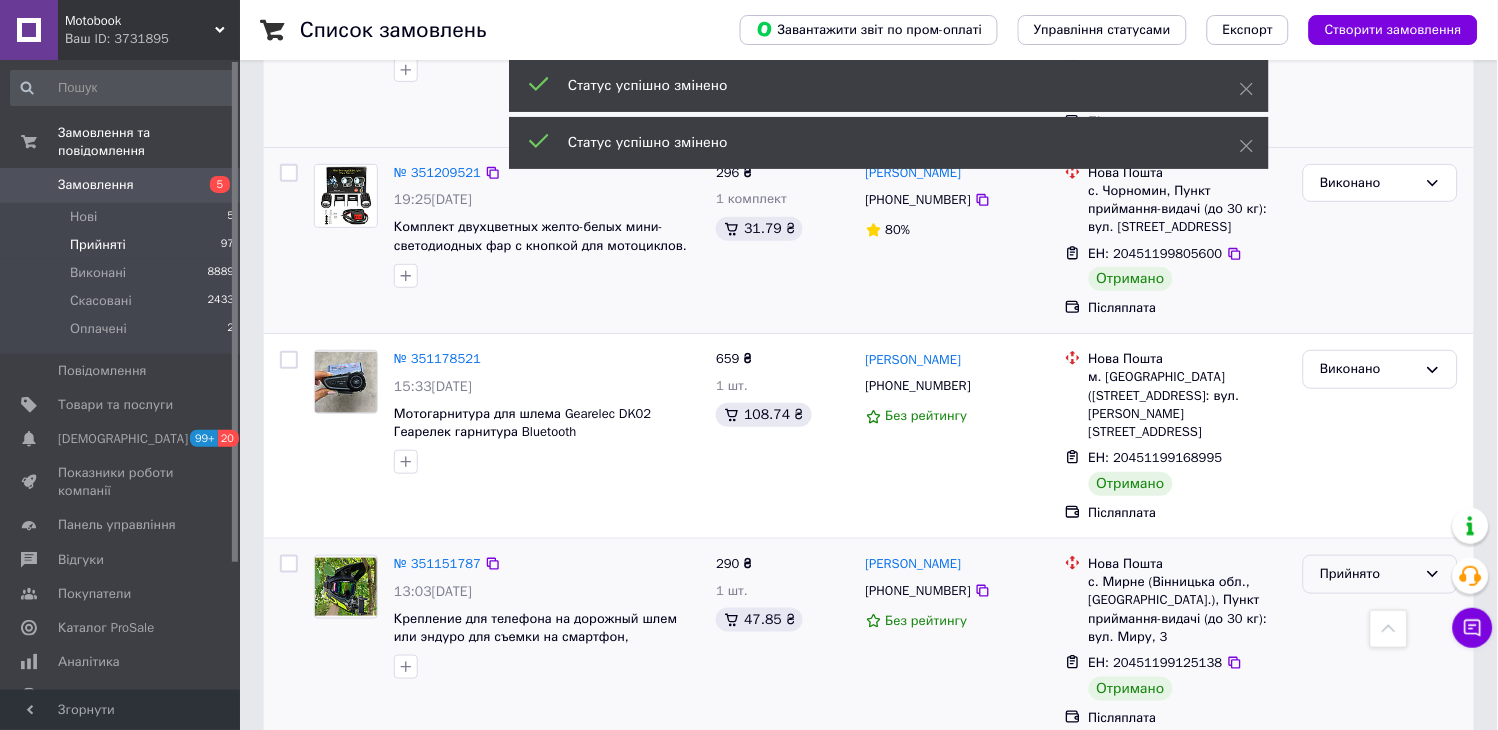 click 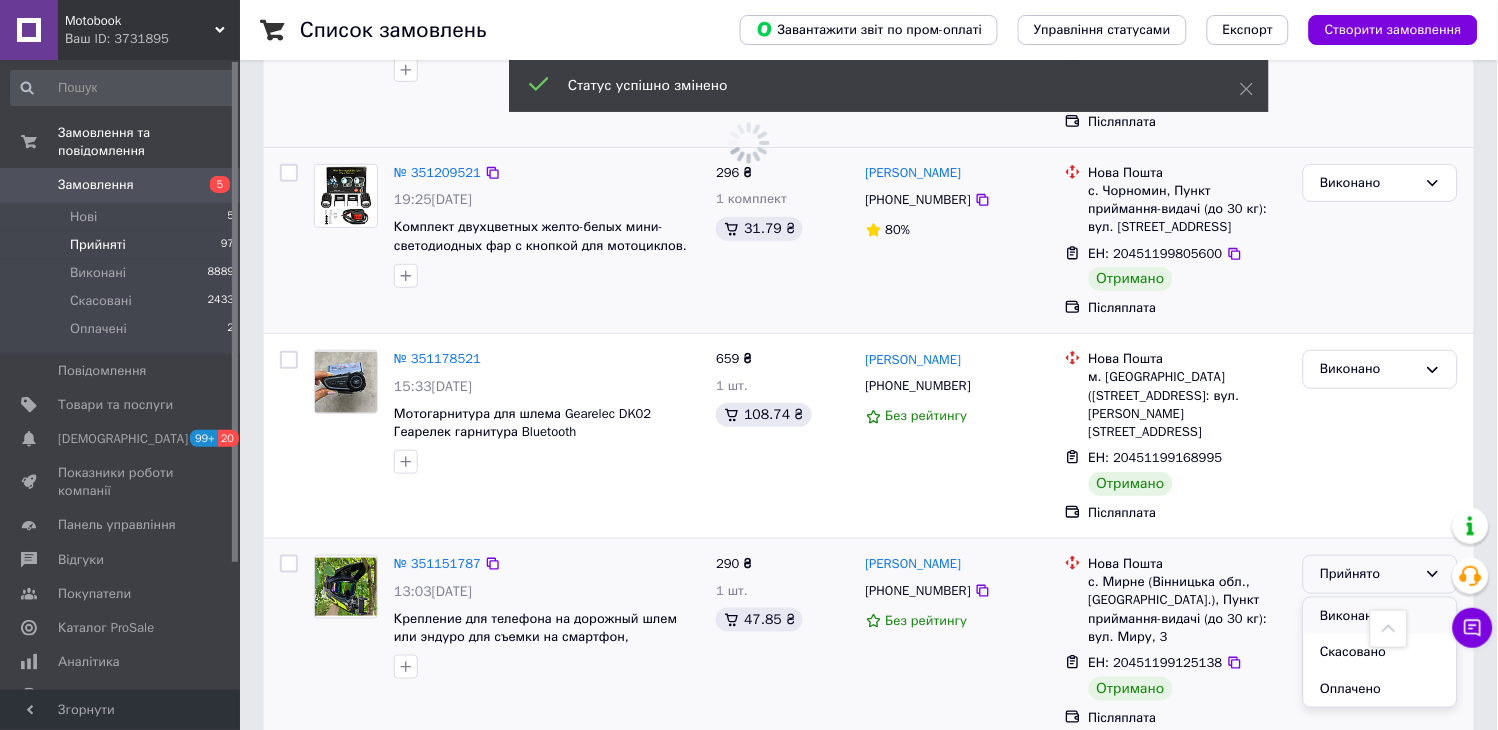 click on "Виконано" at bounding box center (1380, 616) 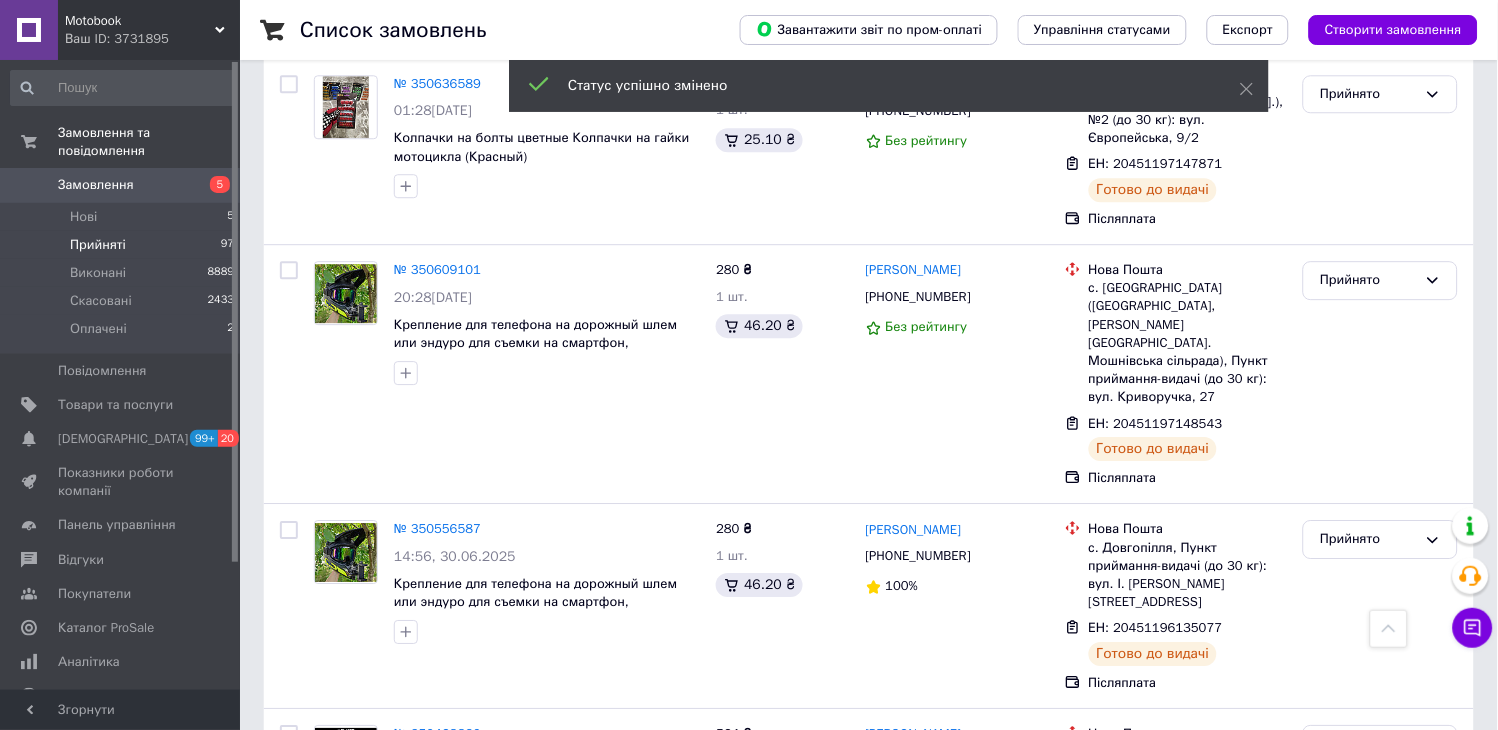 scroll, scrollTop: 2834, scrollLeft: 0, axis: vertical 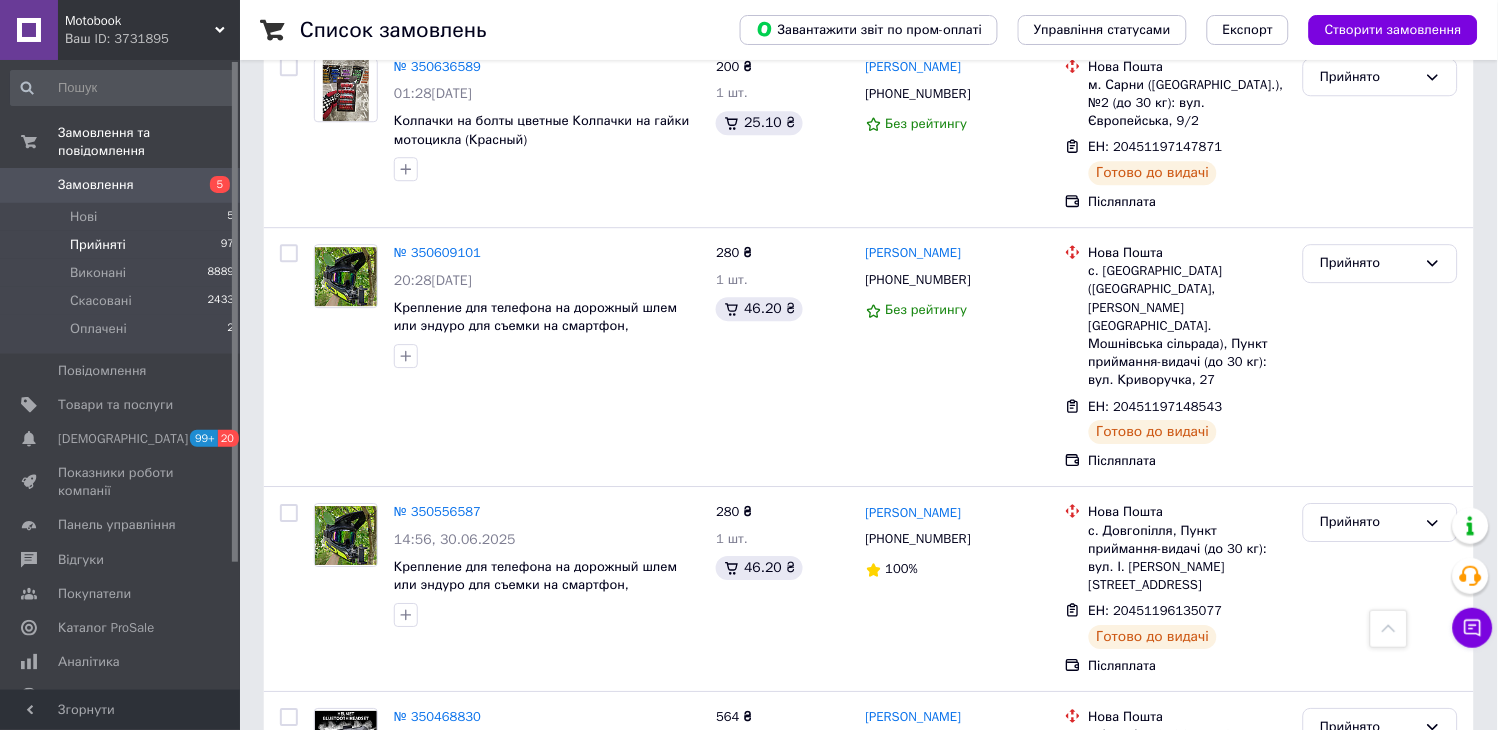 click on "4" at bounding box center [539, 923] 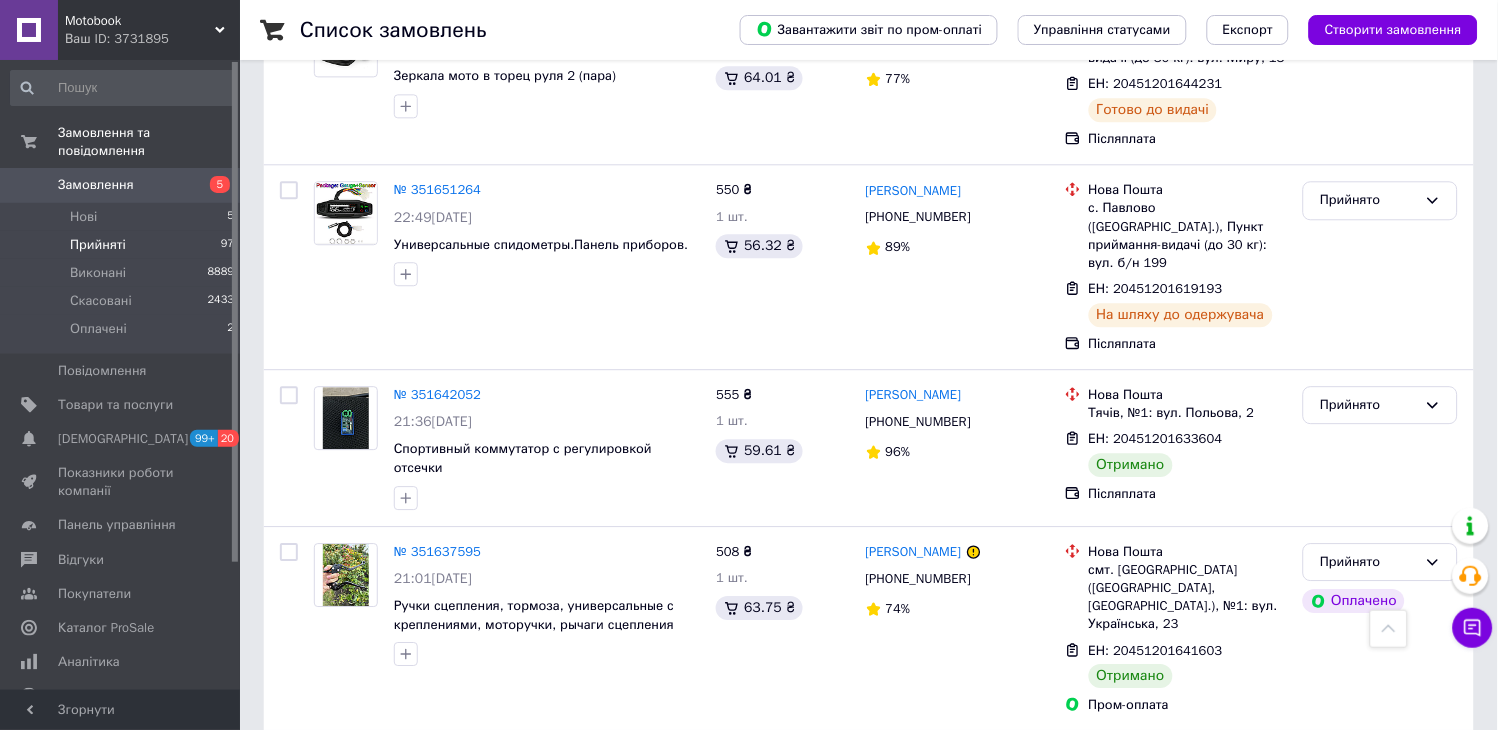 scroll, scrollTop: 1111, scrollLeft: 0, axis: vertical 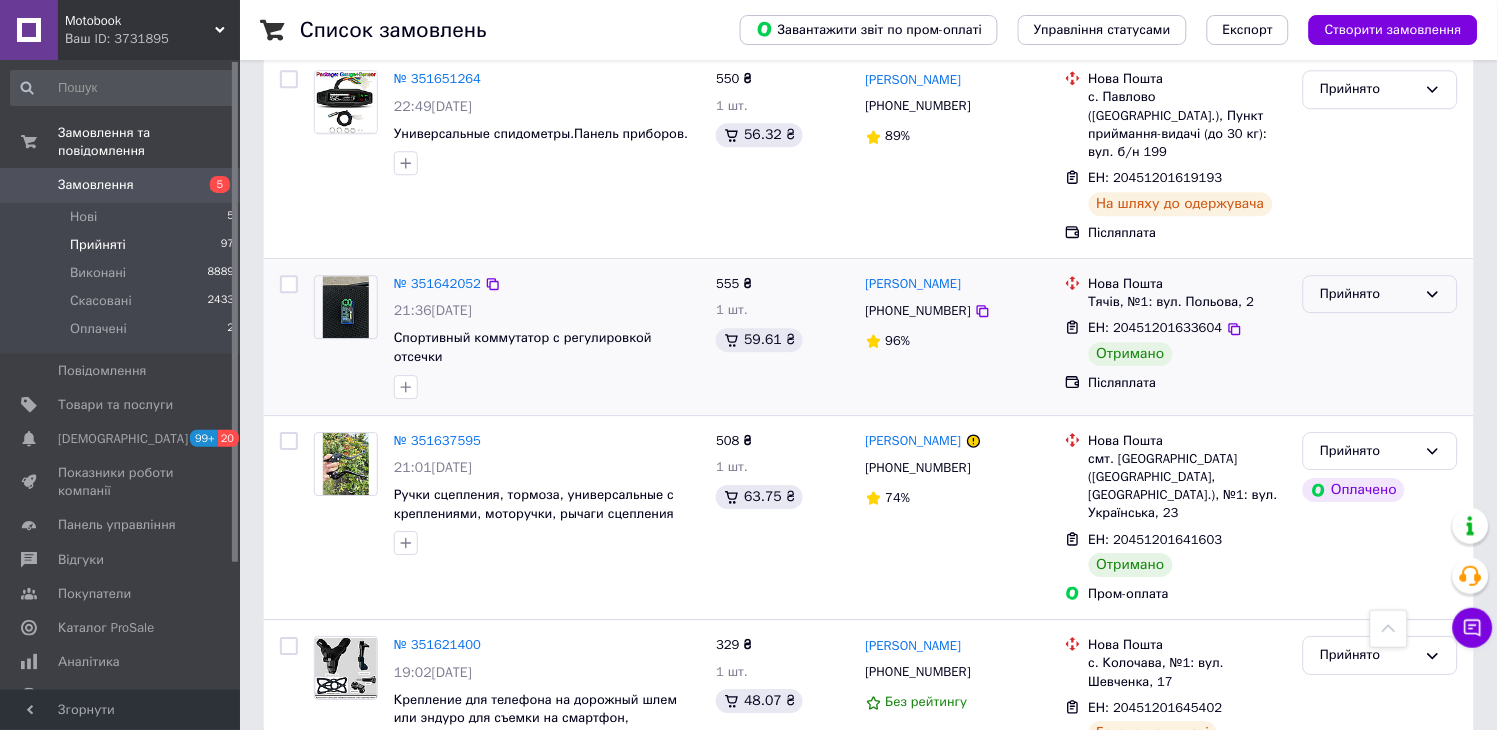 click on "Прийнято" at bounding box center [1368, 294] 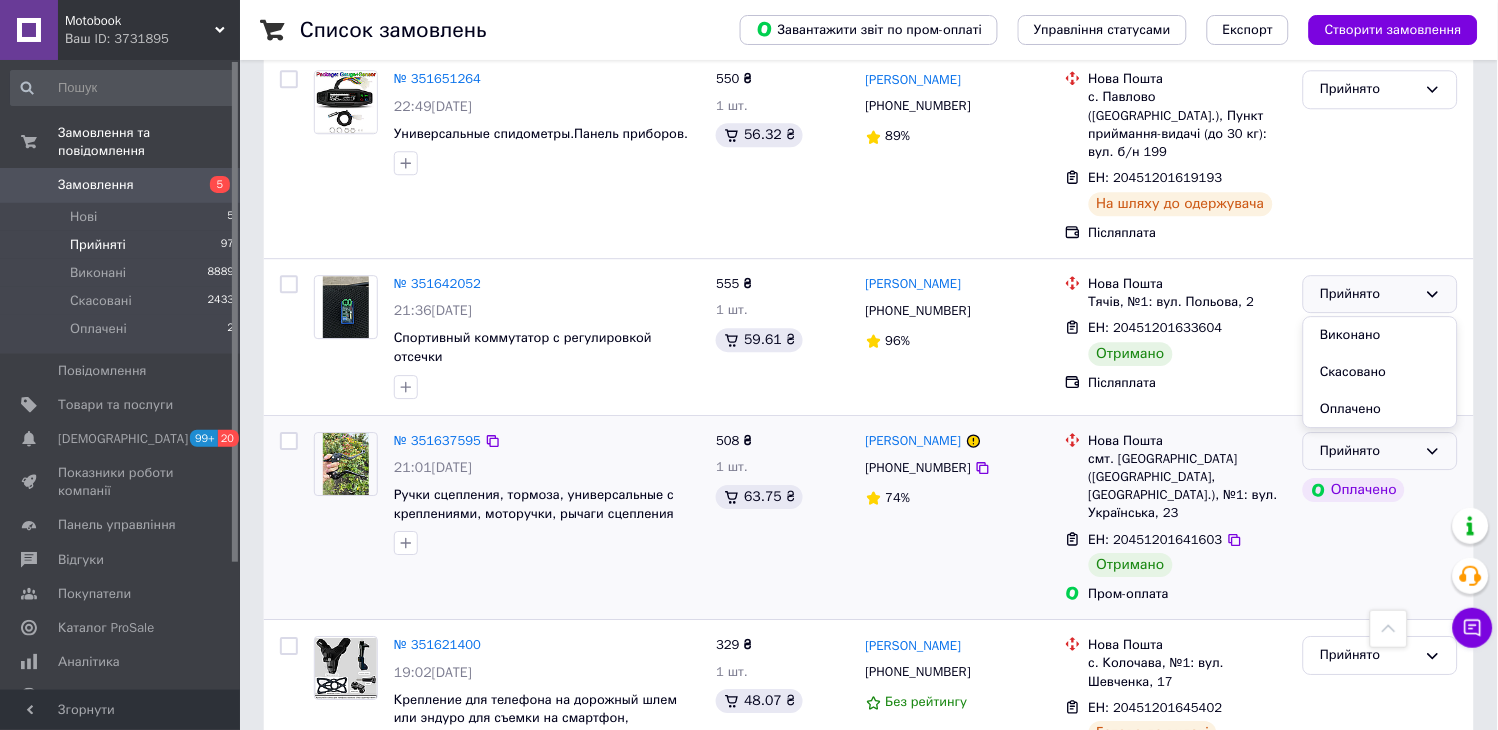 drag, startPoint x: 1335, startPoint y: 302, endPoint x: 1347, endPoint y: 406, distance: 104.69002 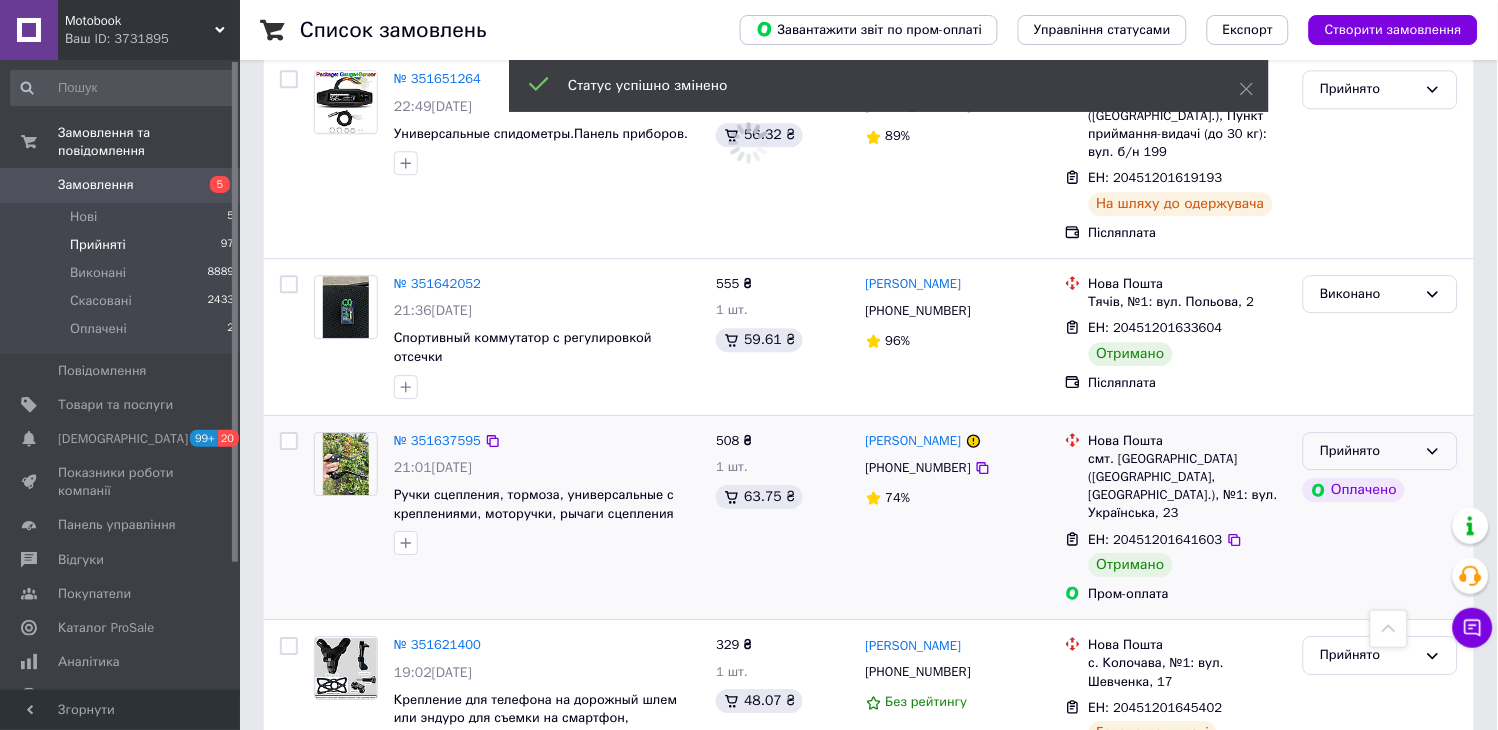 click 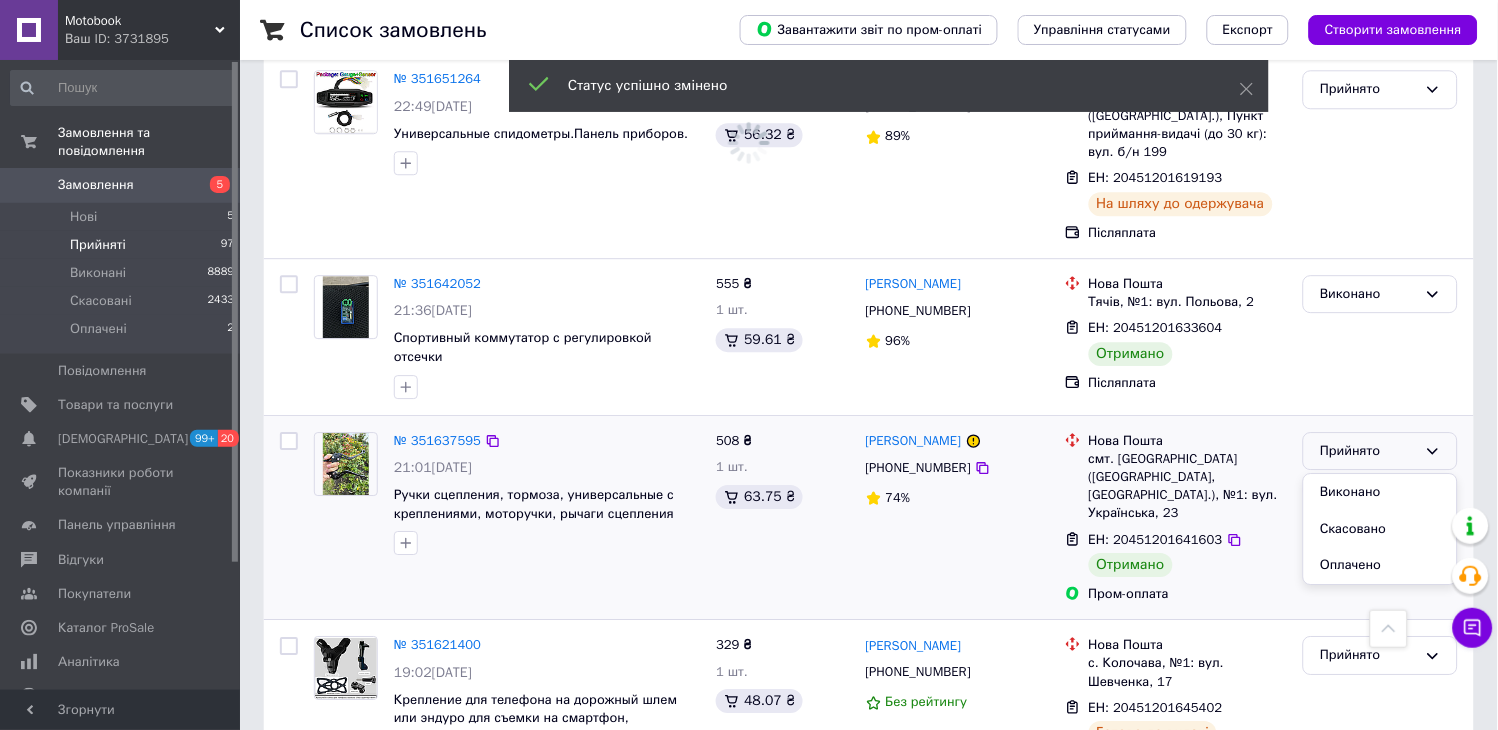 click on "Виконано" at bounding box center (1380, 492) 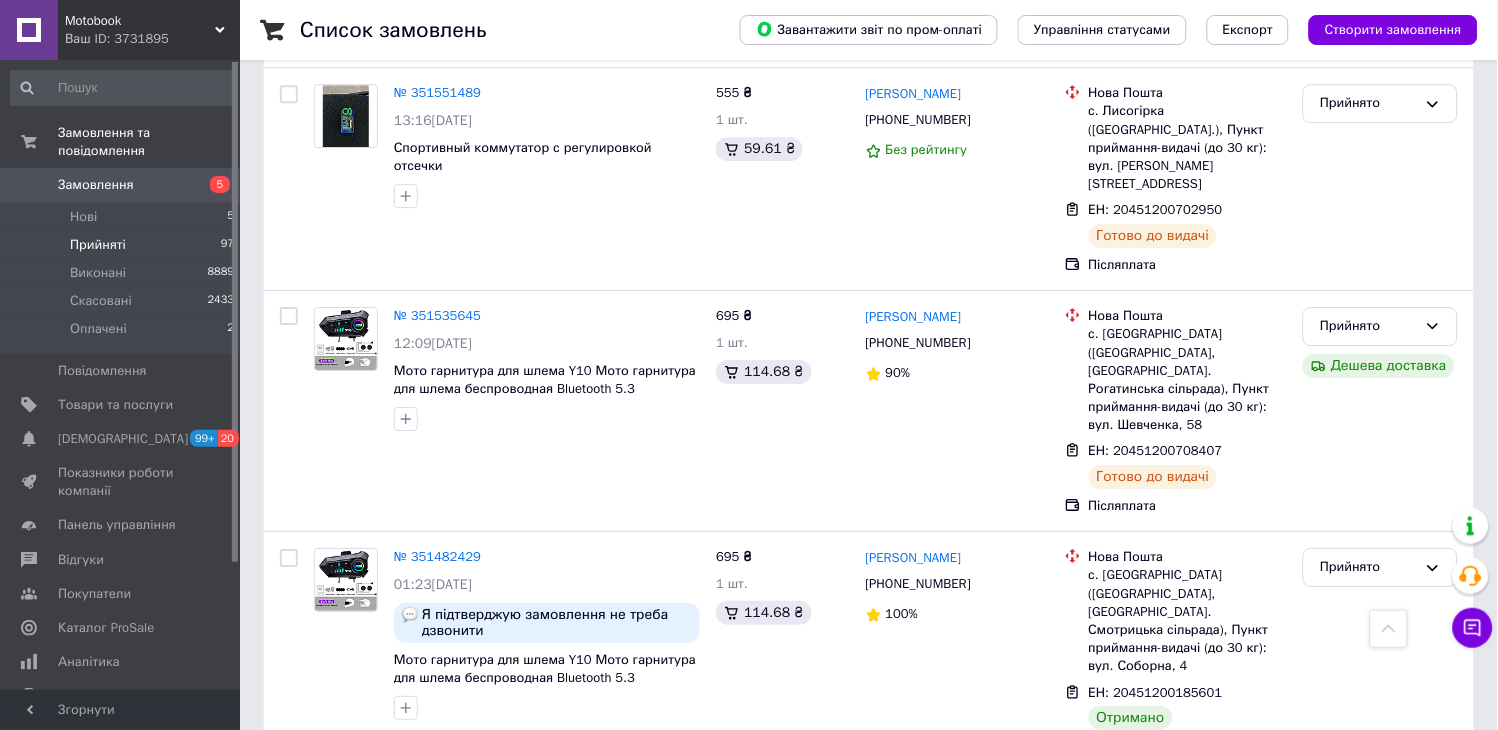 scroll, scrollTop: 3222, scrollLeft: 0, axis: vertical 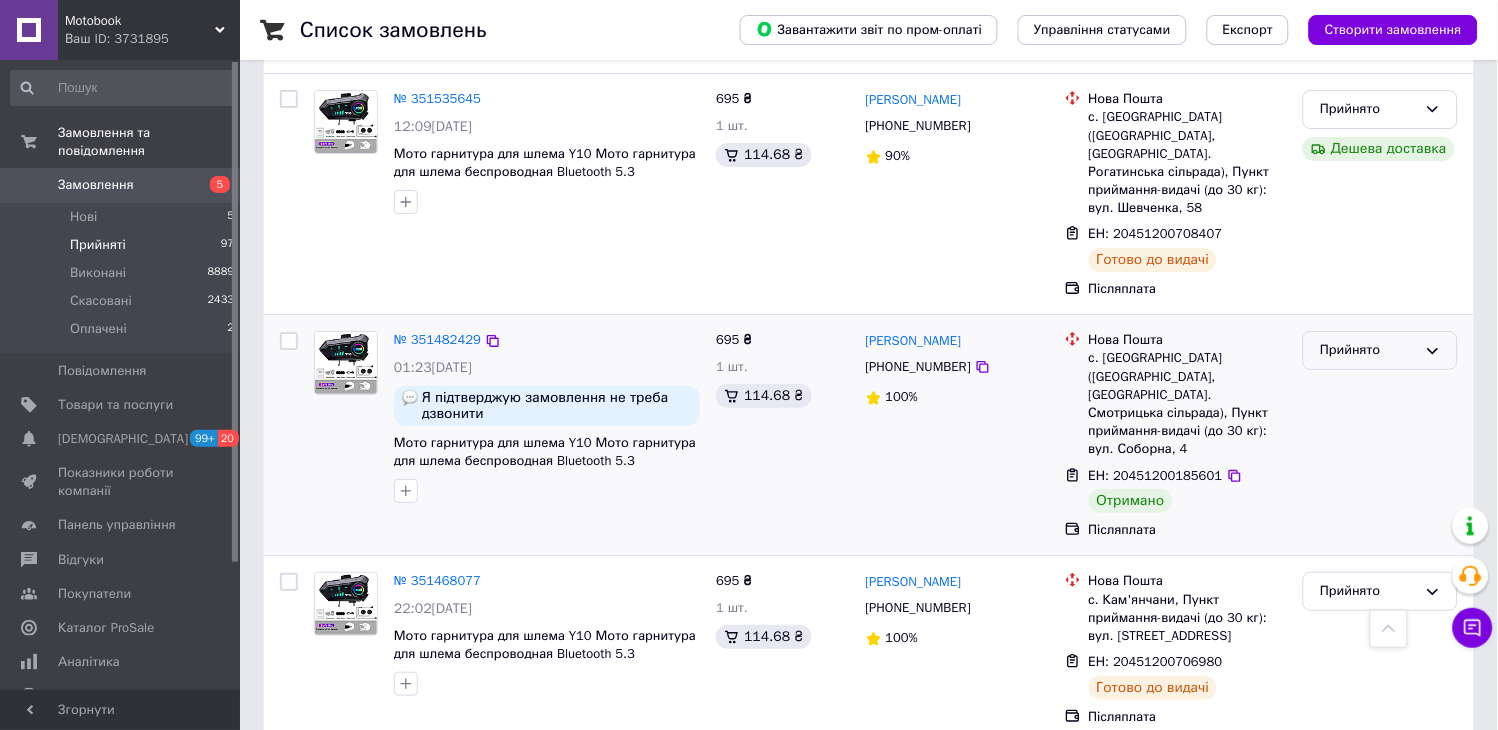 click 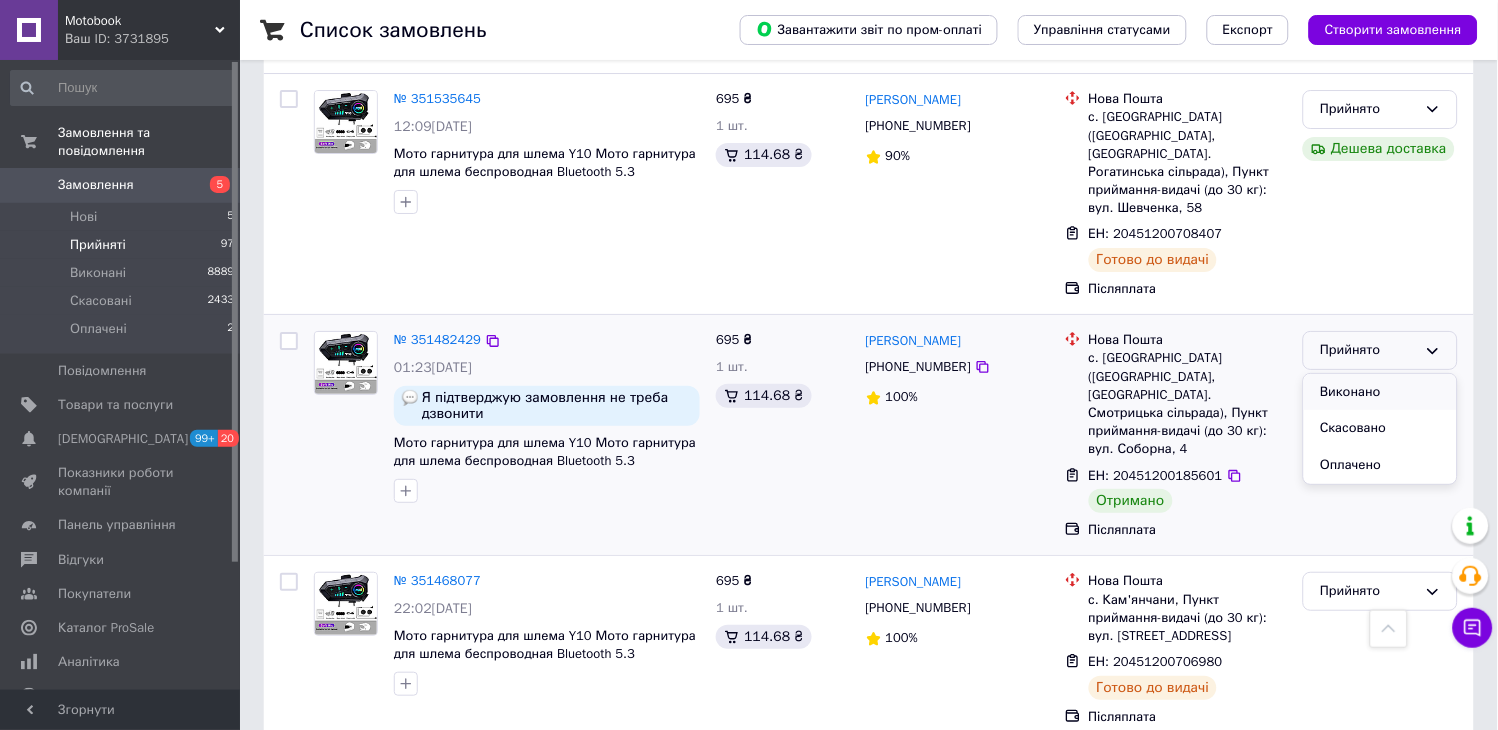 click on "Виконано" at bounding box center (1380, 392) 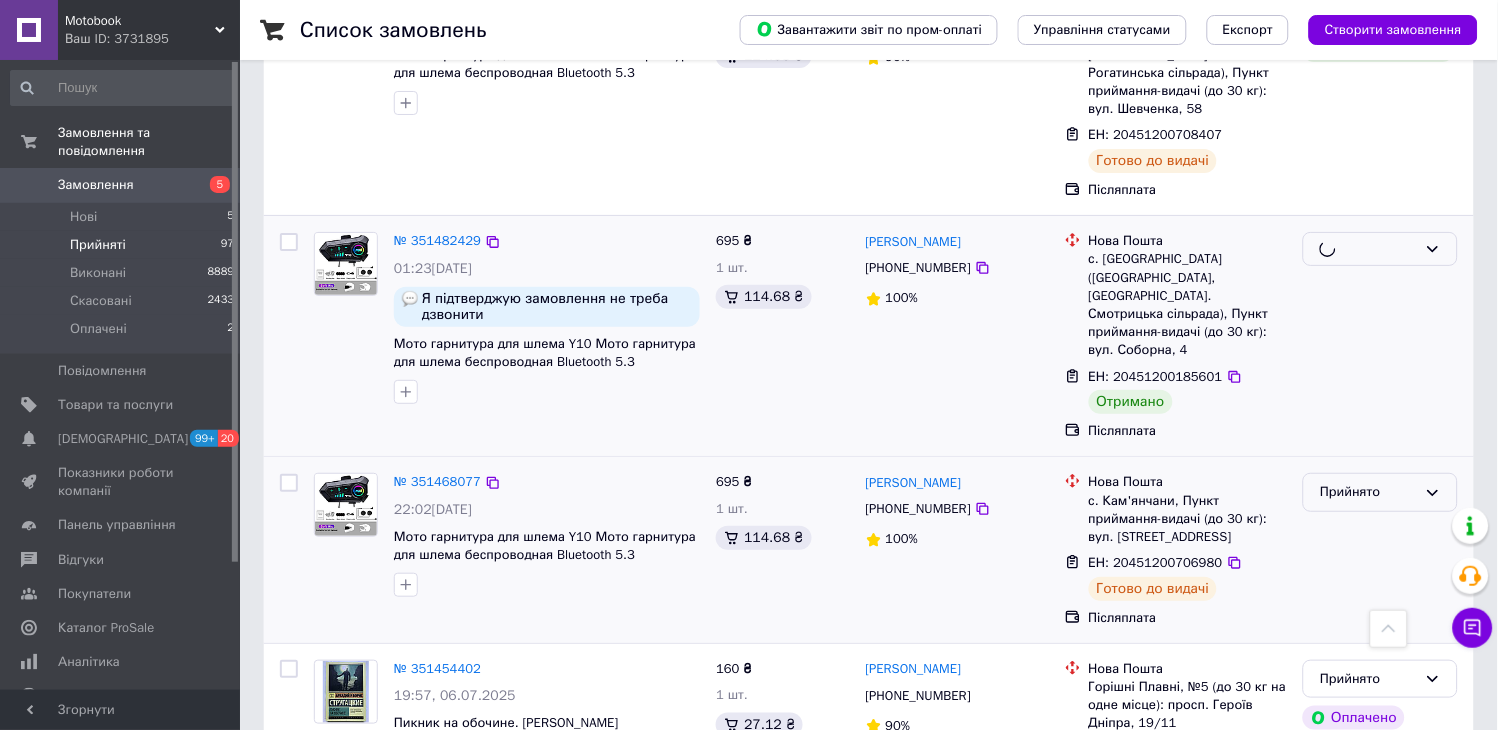 scroll, scrollTop: 3345, scrollLeft: 0, axis: vertical 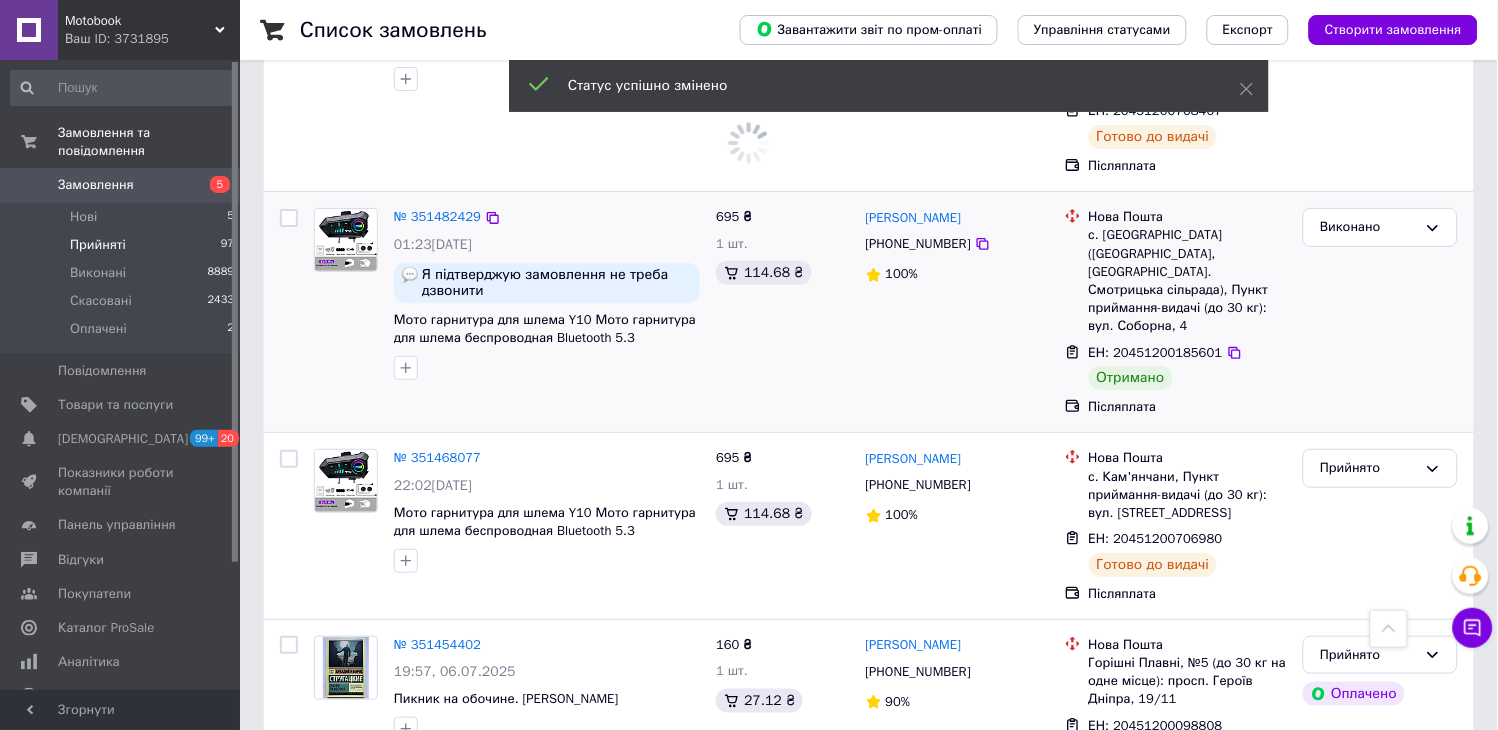 click on "3" at bounding box center (494, 850) 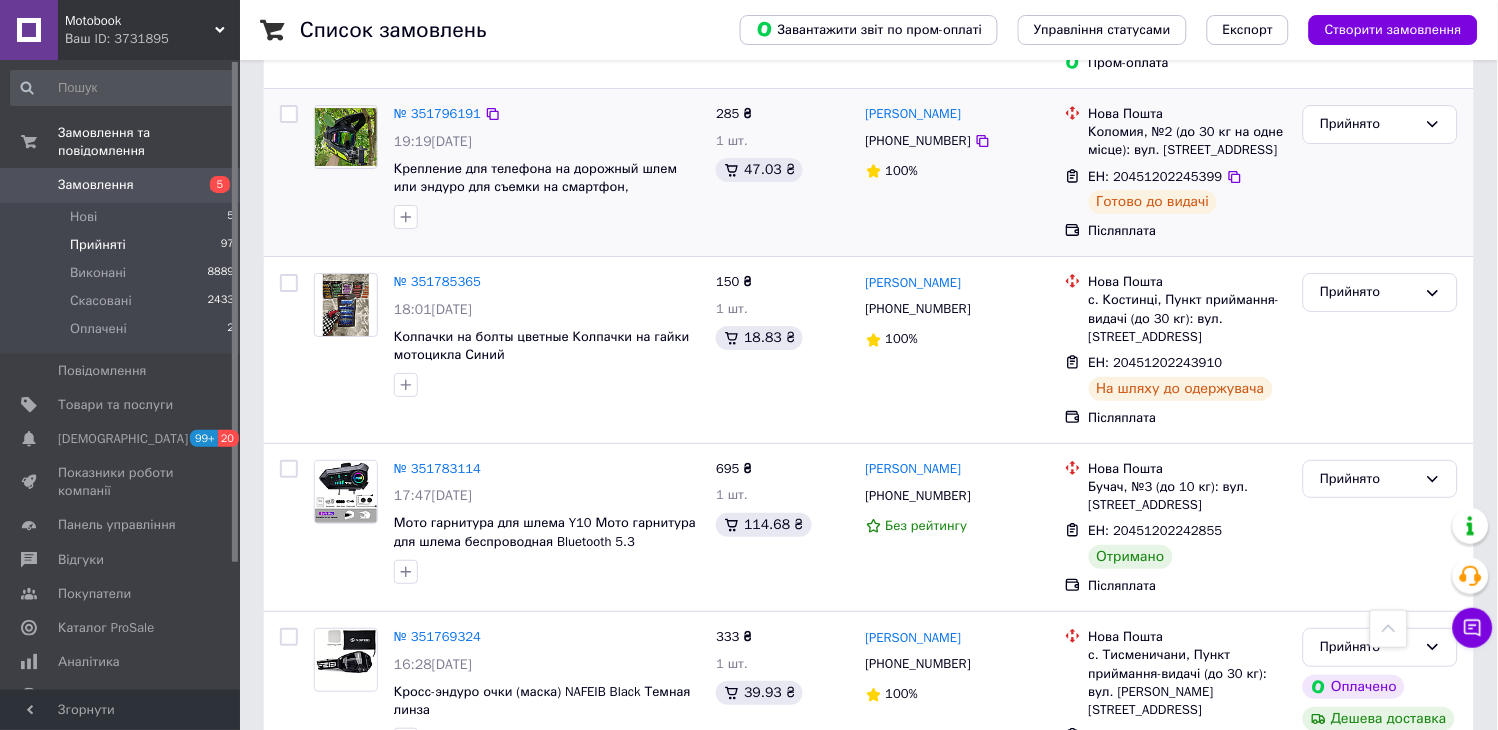 scroll, scrollTop: 1555, scrollLeft: 0, axis: vertical 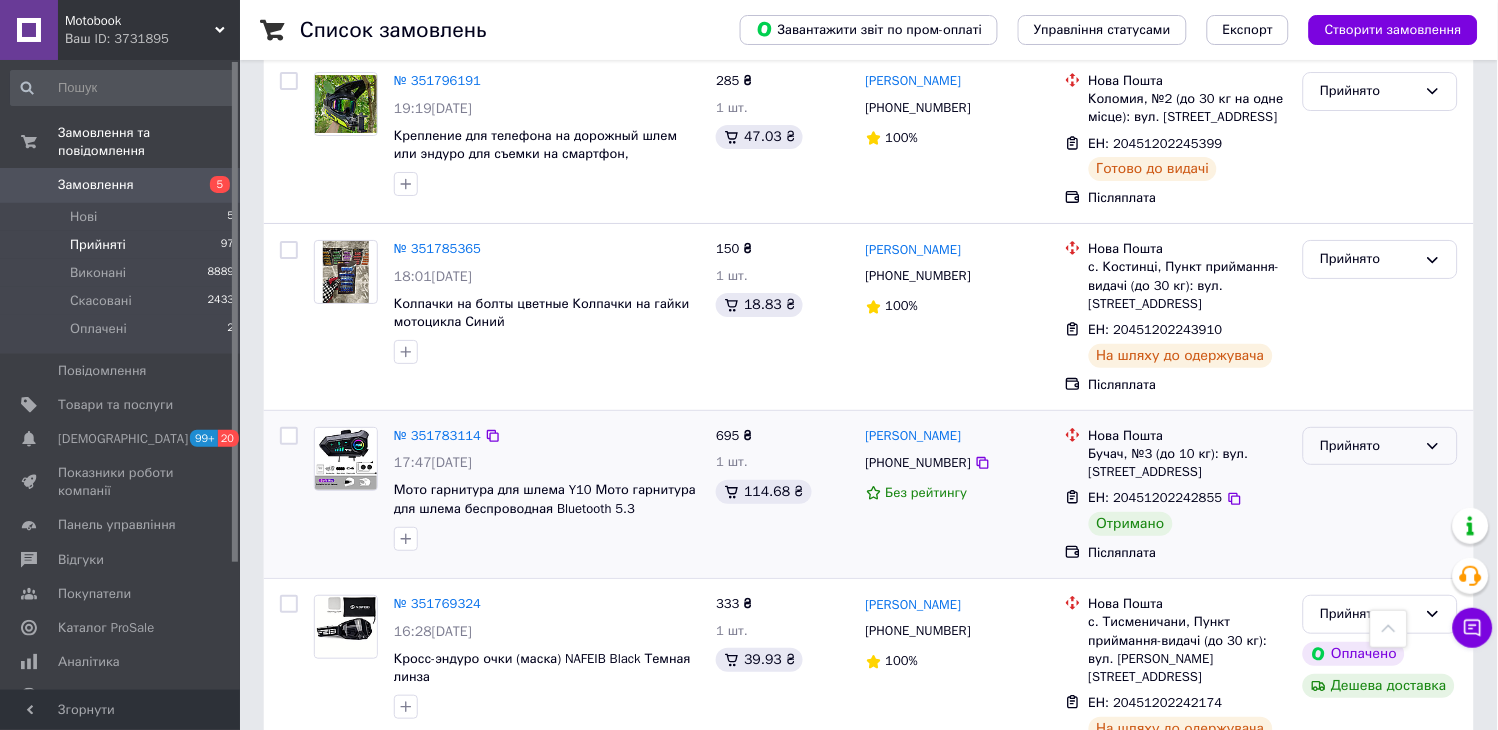 click 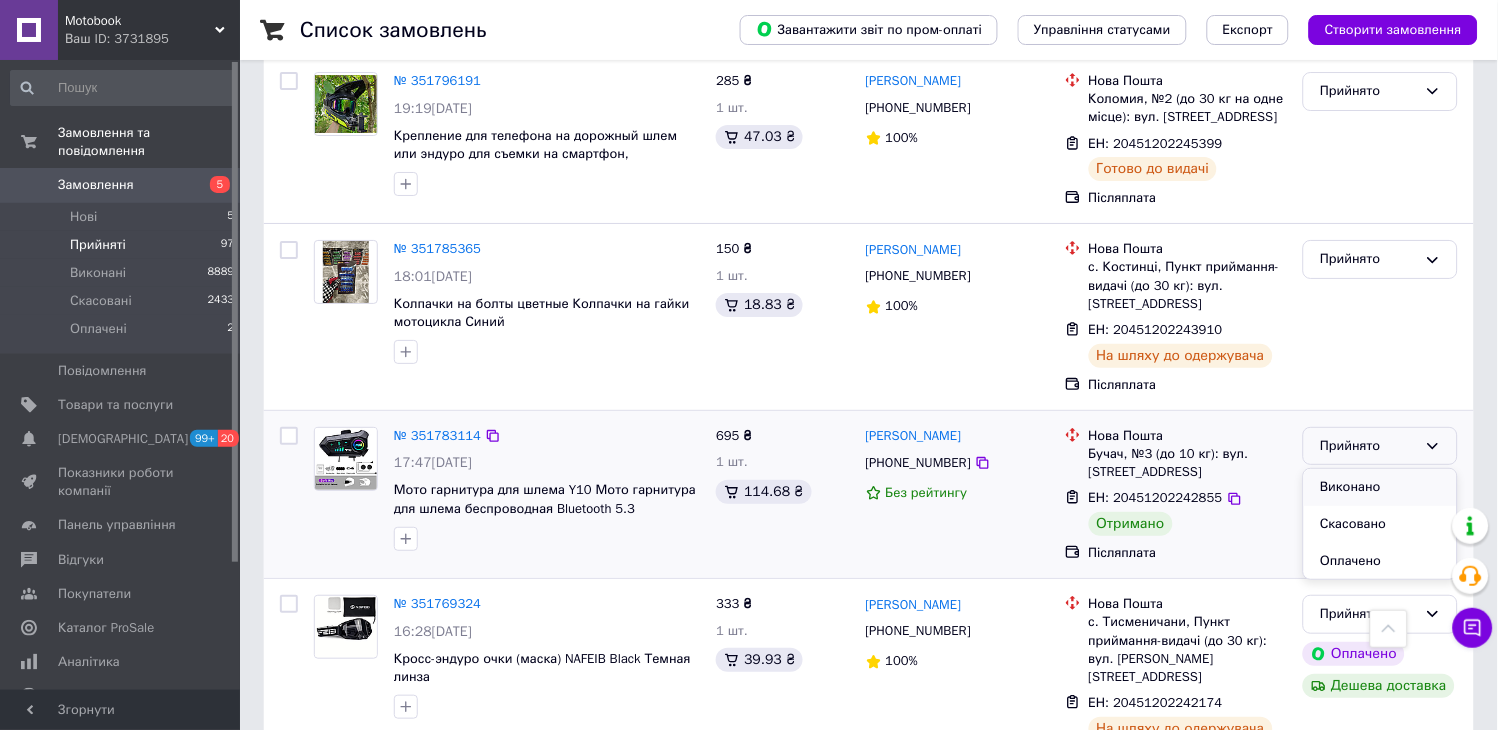 click on "Виконано" at bounding box center [1380, 487] 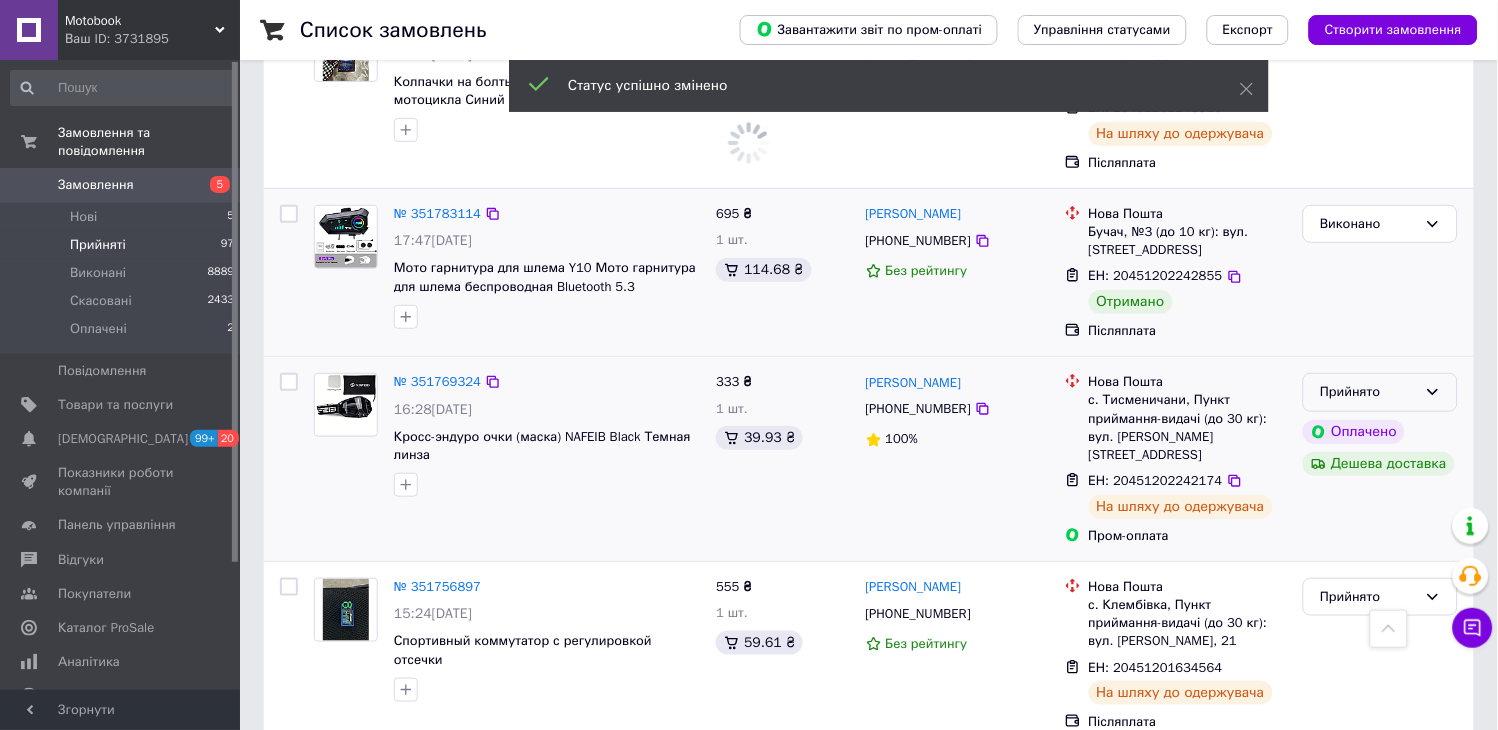 scroll, scrollTop: 2111, scrollLeft: 0, axis: vertical 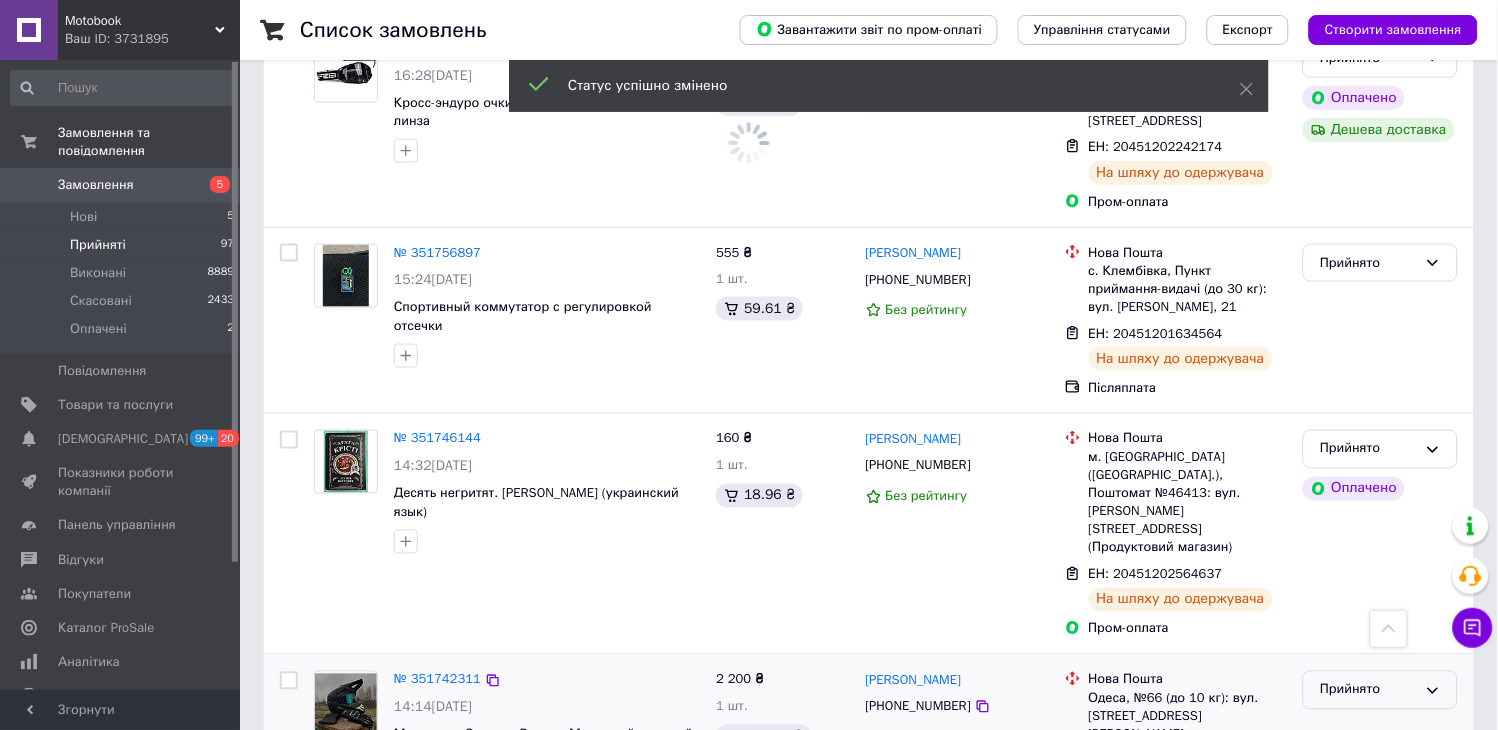 click on "Прийнято" at bounding box center (1368, 690) 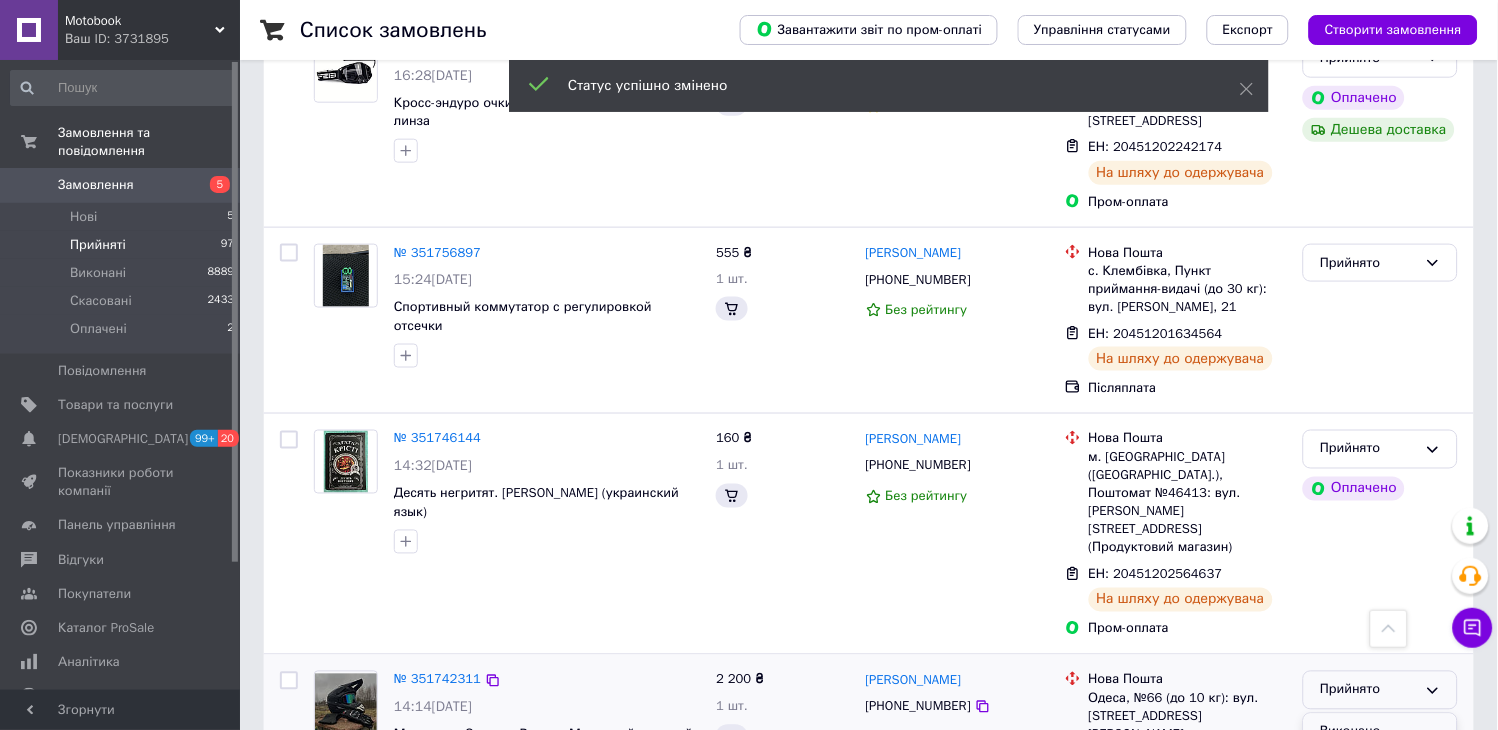 click on "Виконано" at bounding box center (1380, 732) 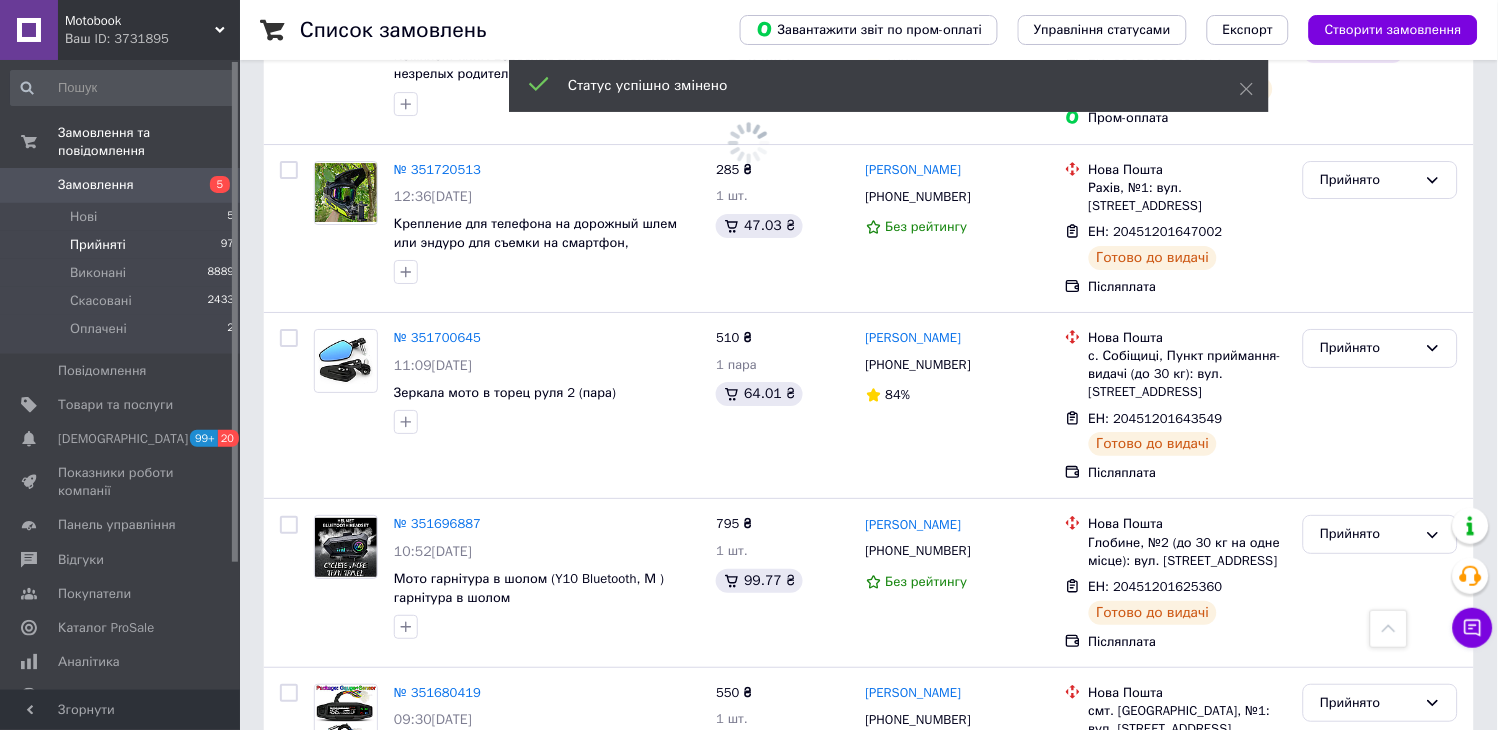 scroll, scrollTop: 3164, scrollLeft: 0, axis: vertical 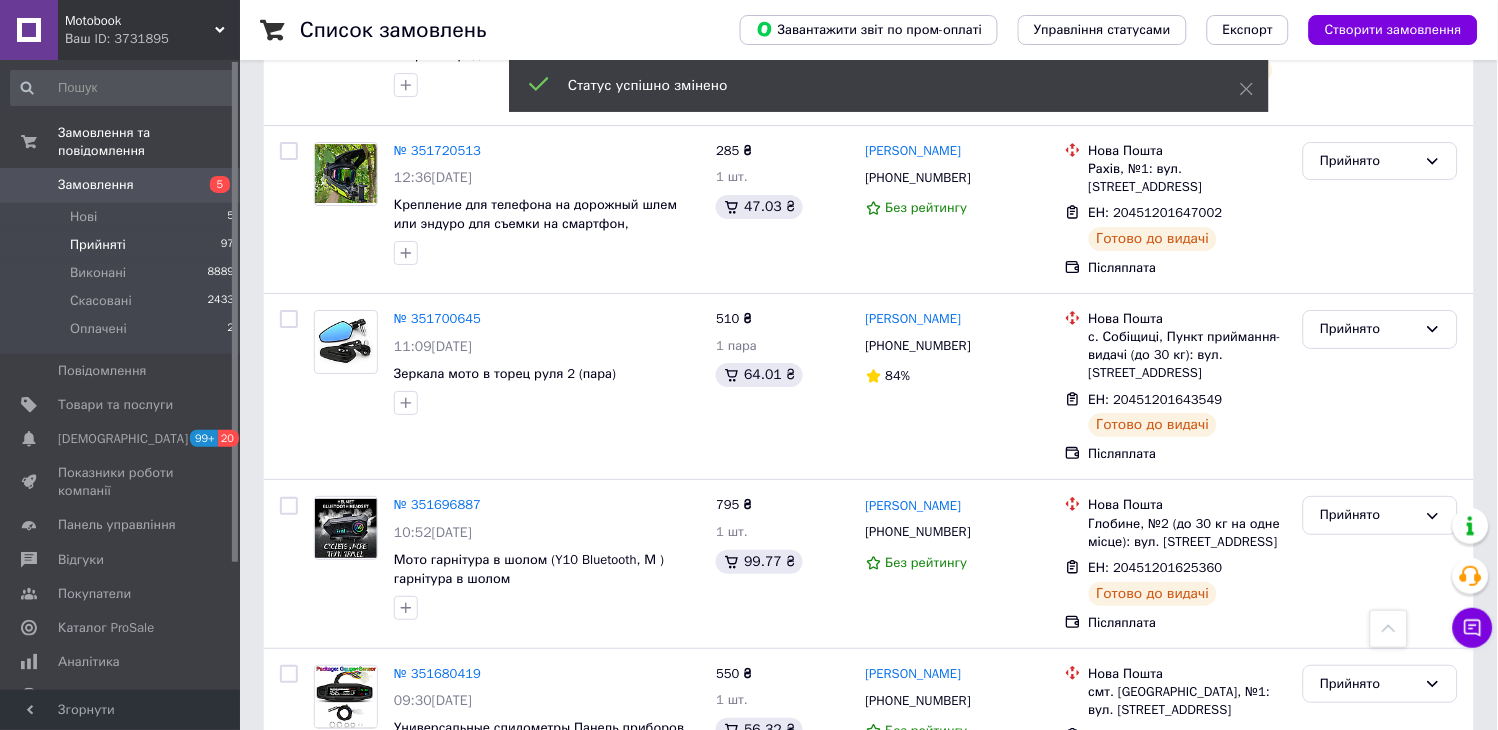 drag, startPoint x: 447, startPoint y: 682, endPoint x: 477, endPoint y: 664, distance: 34.98571 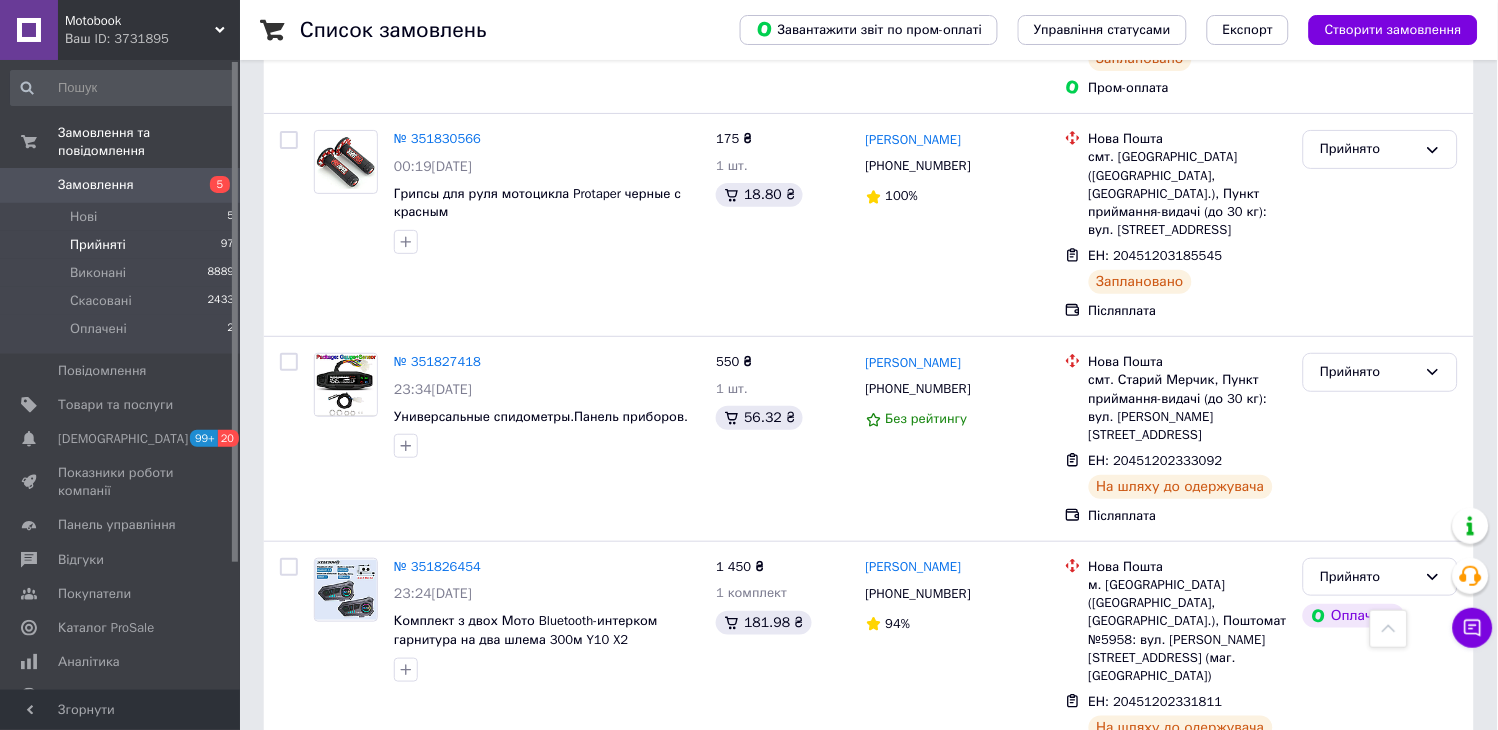 scroll, scrollTop: 3421, scrollLeft: 0, axis: vertical 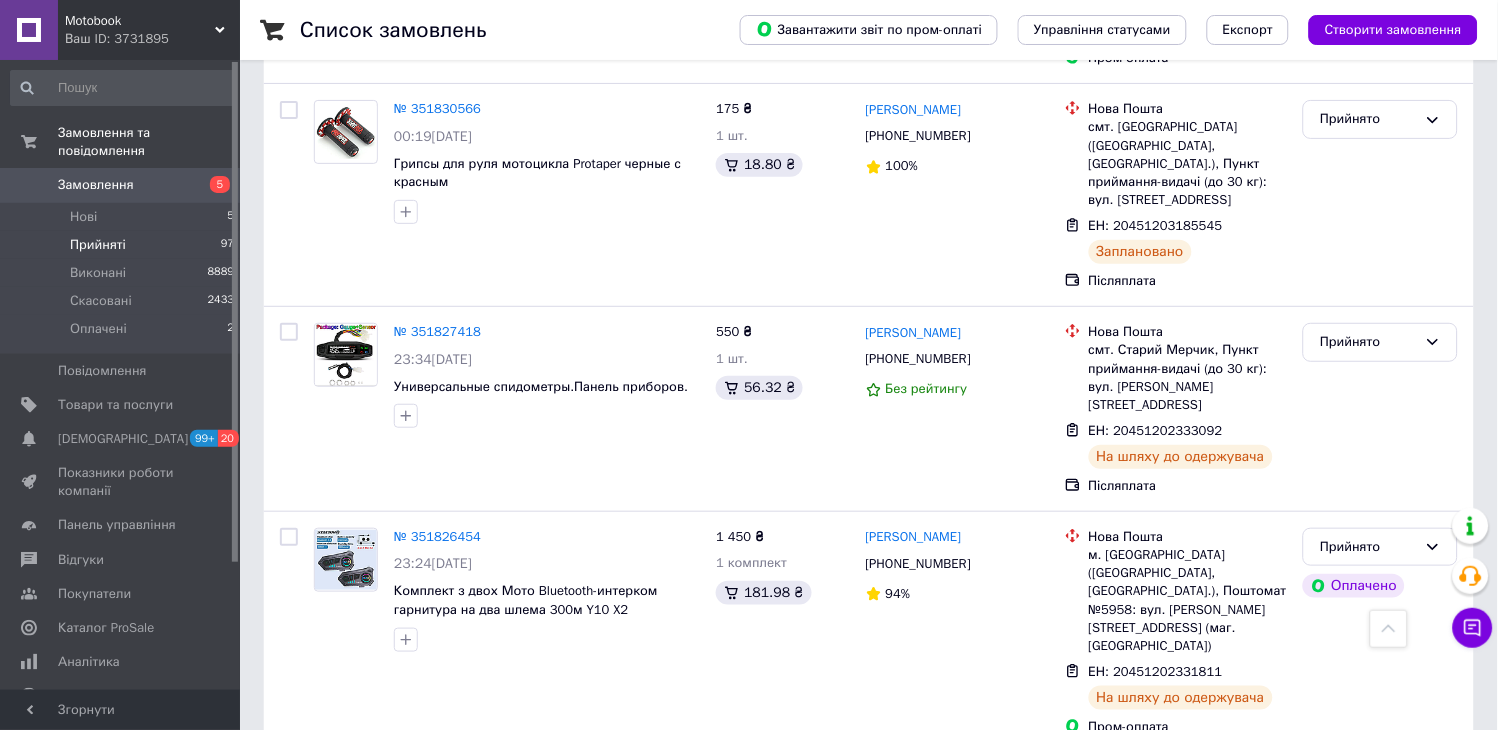 drag, startPoint x: 408, startPoint y: 692, endPoint x: 581, endPoint y: 622, distance: 186.62529 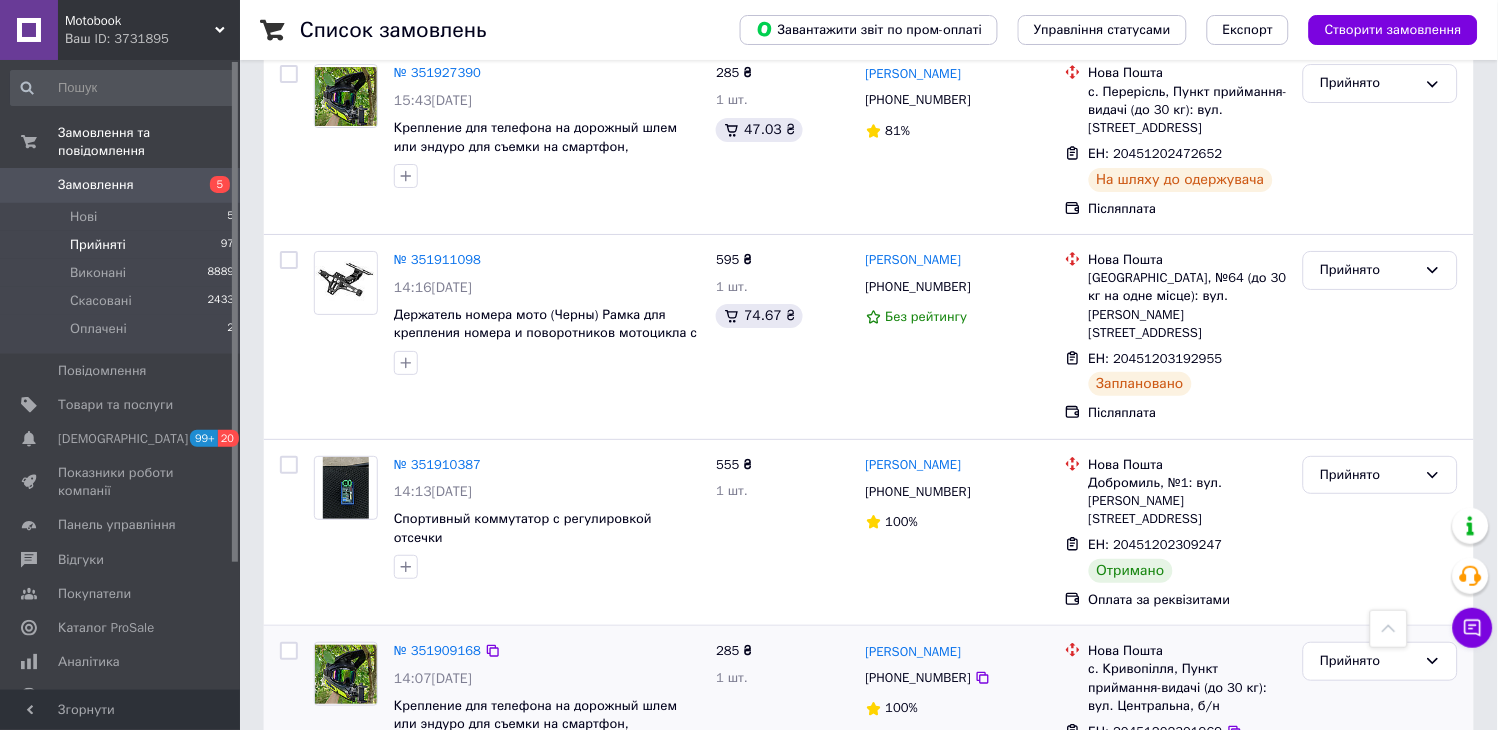 scroll, scrollTop: 3228, scrollLeft: 0, axis: vertical 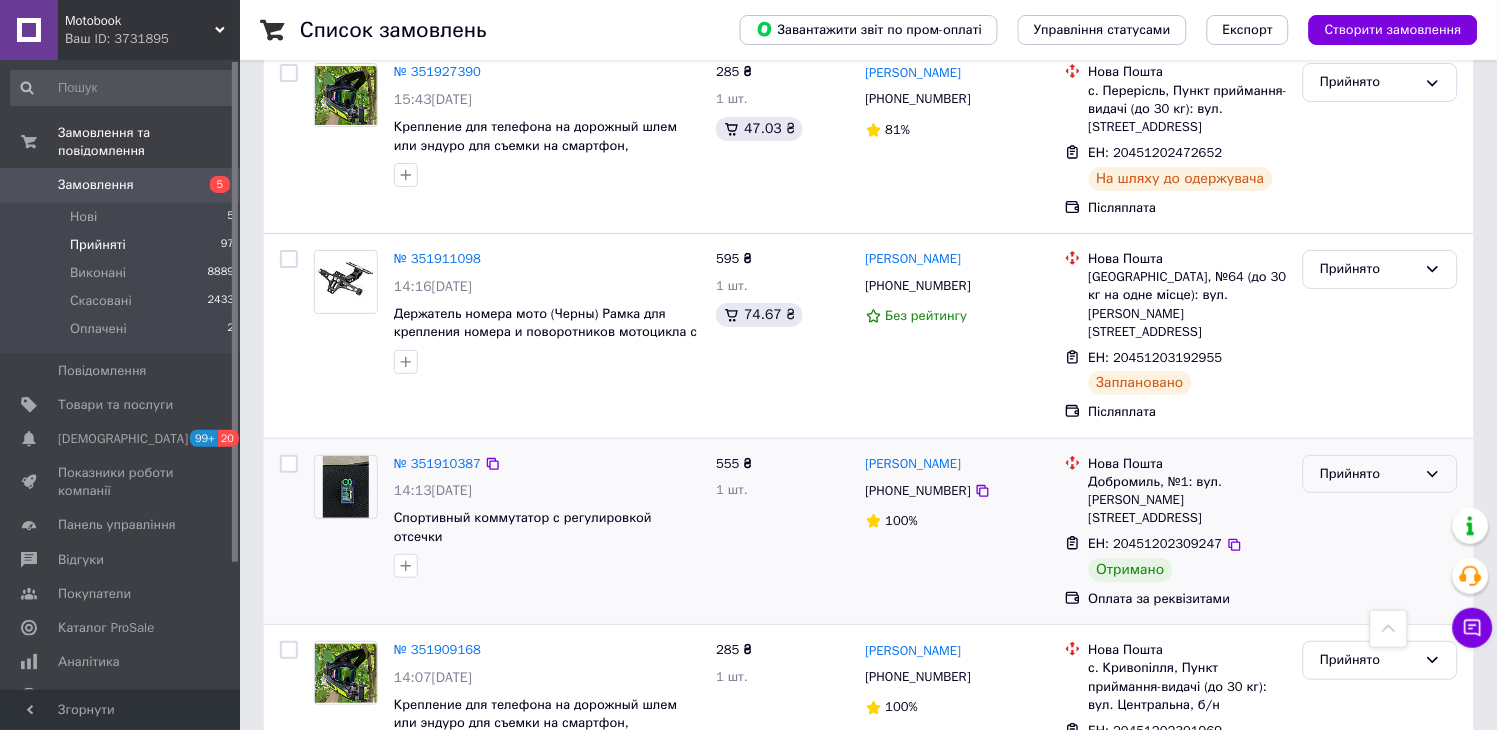 click 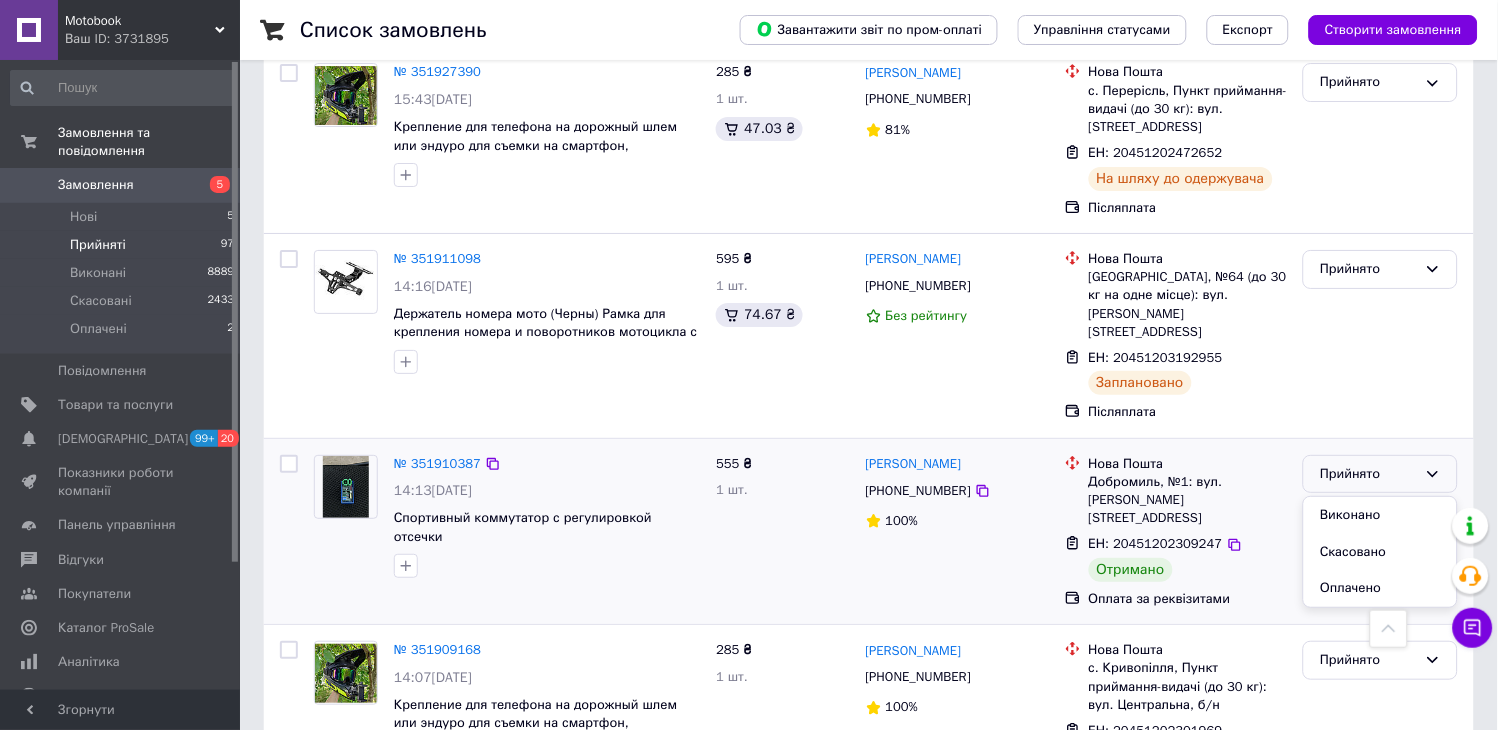 click on "Виконано" at bounding box center (1380, 515) 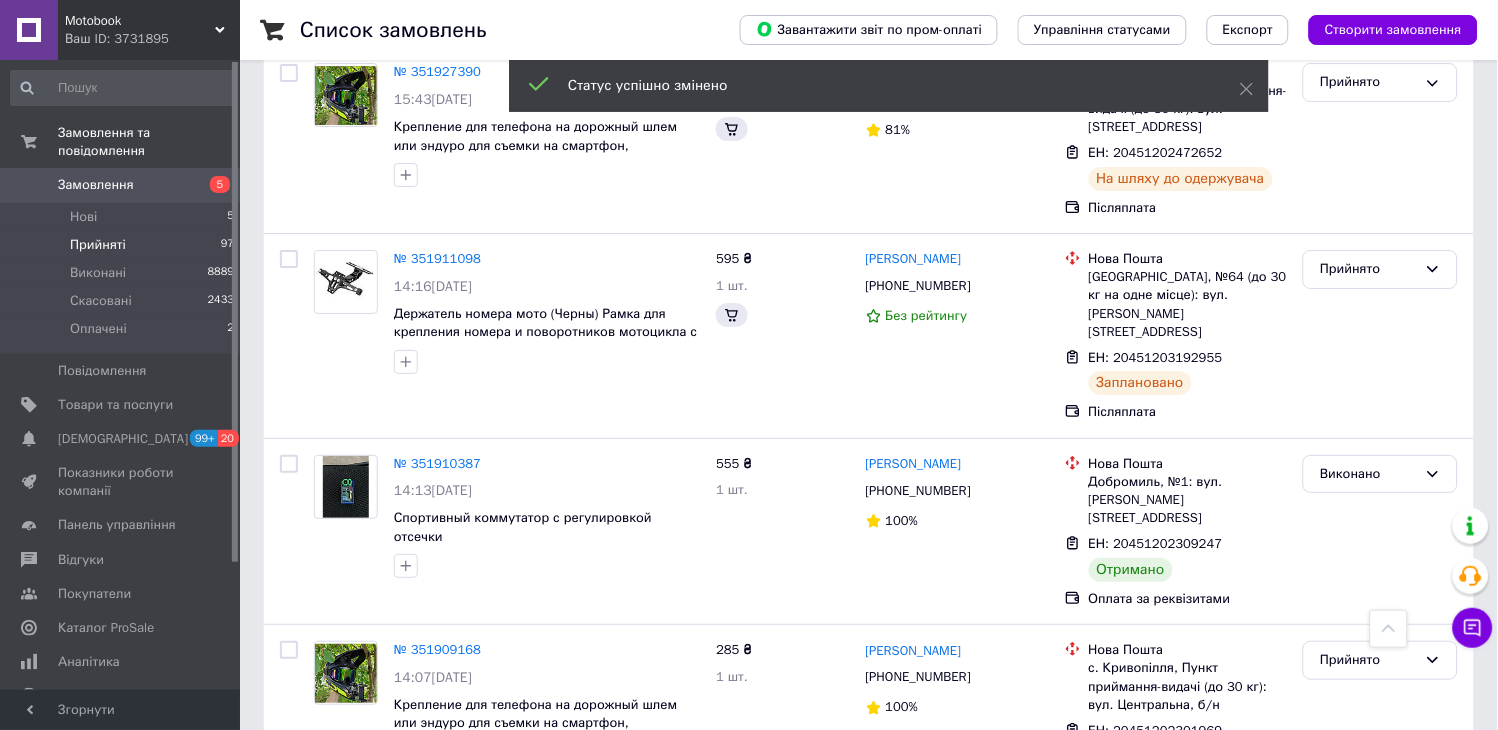 click on "5" at bounding box center [461, 856] 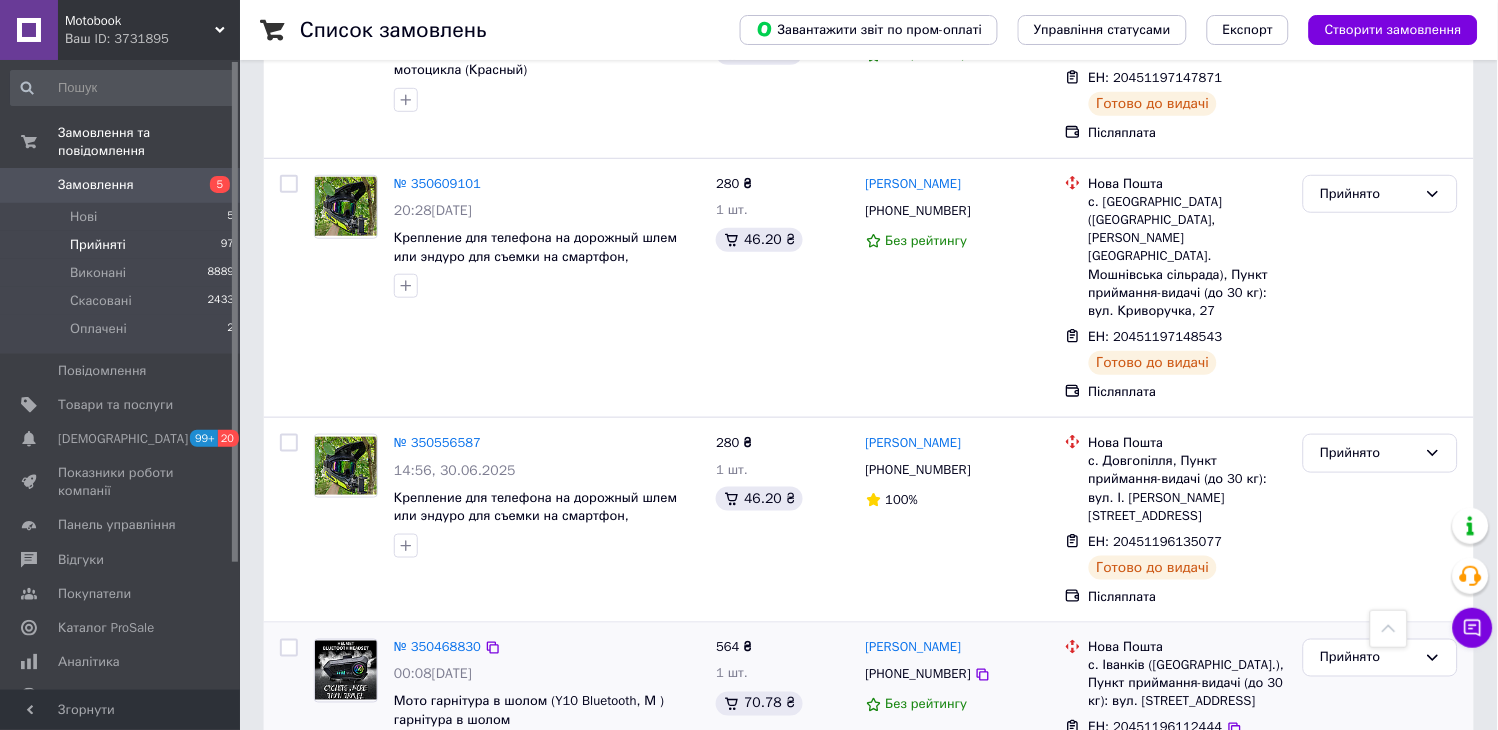scroll, scrollTop: 1901, scrollLeft: 0, axis: vertical 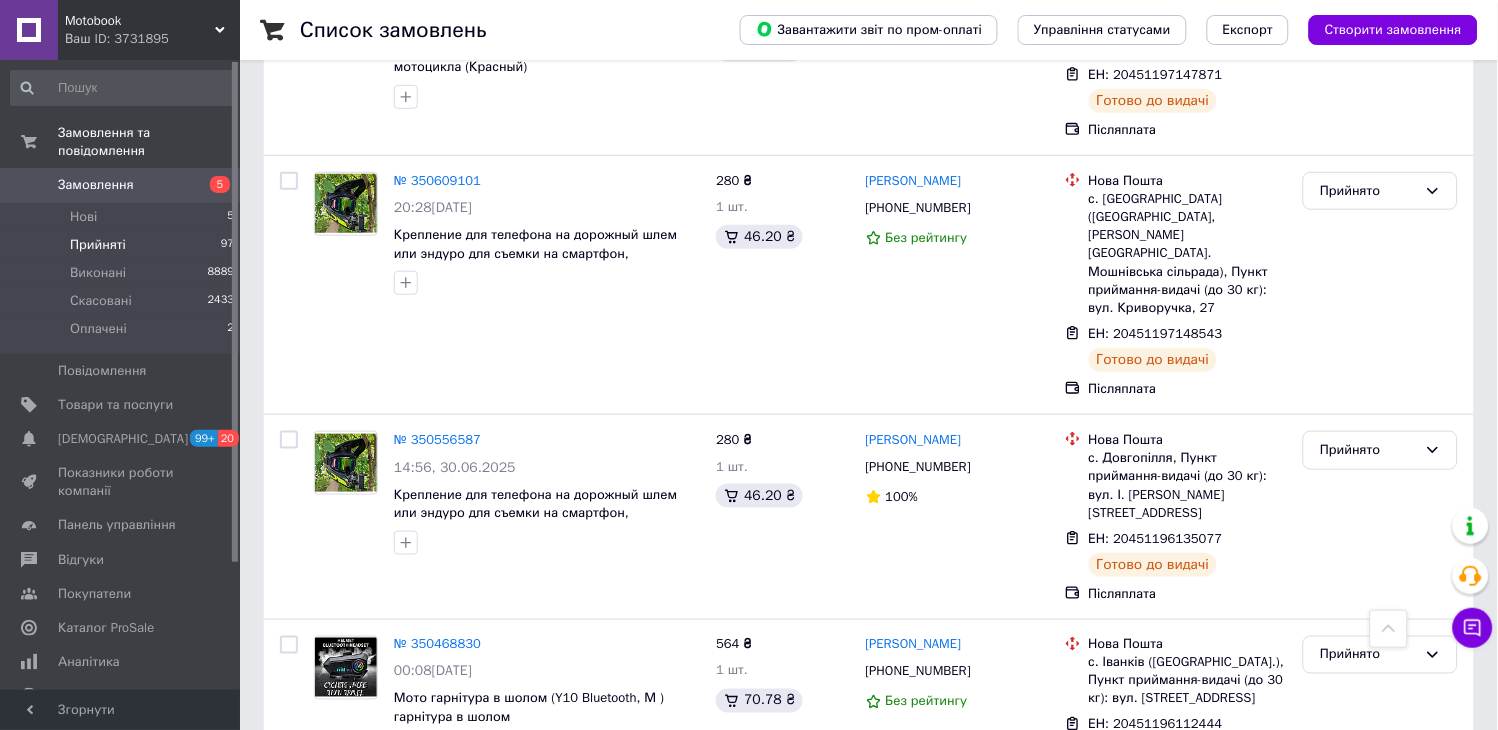 click on "4" at bounding box center [539, 850] 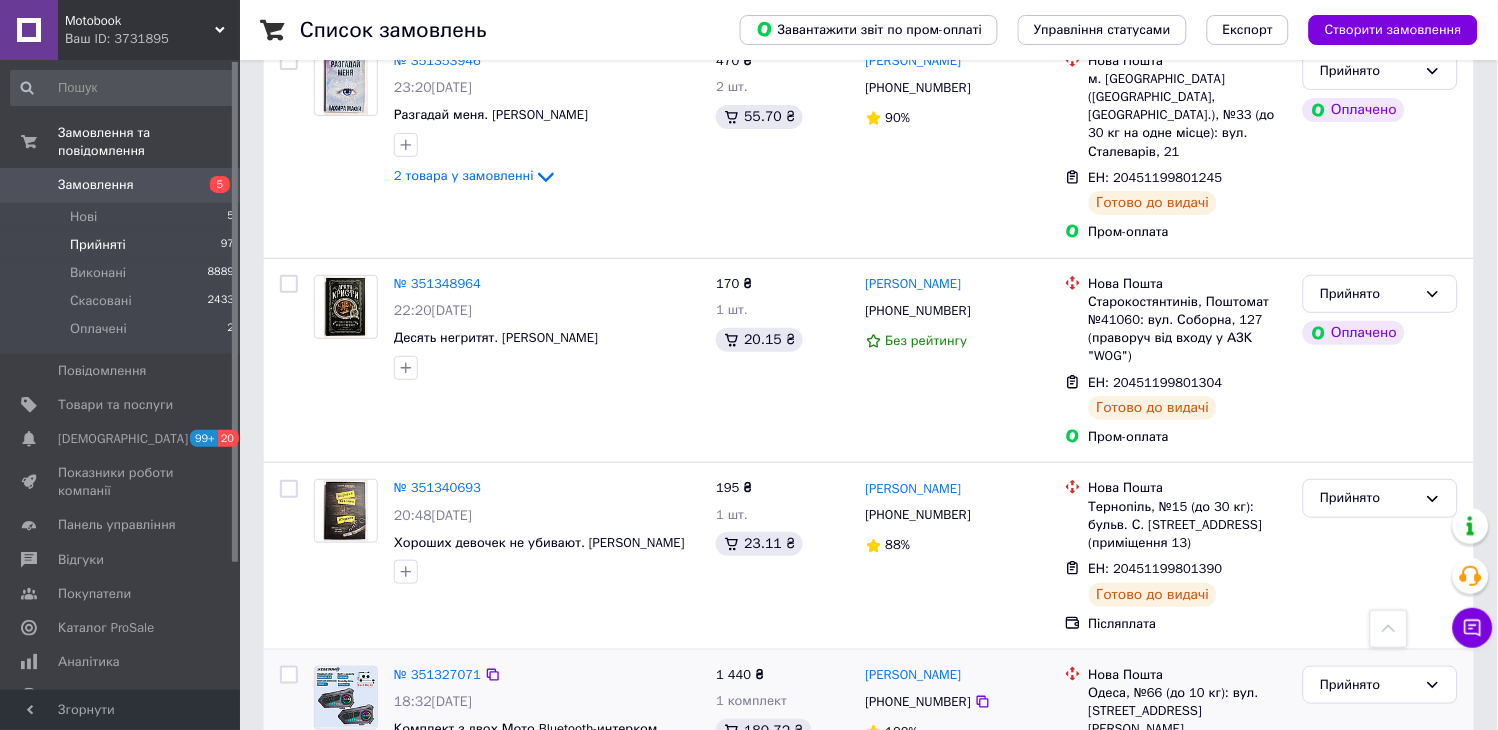 scroll, scrollTop: 3382, scrollLeft: 0, axis: vertical 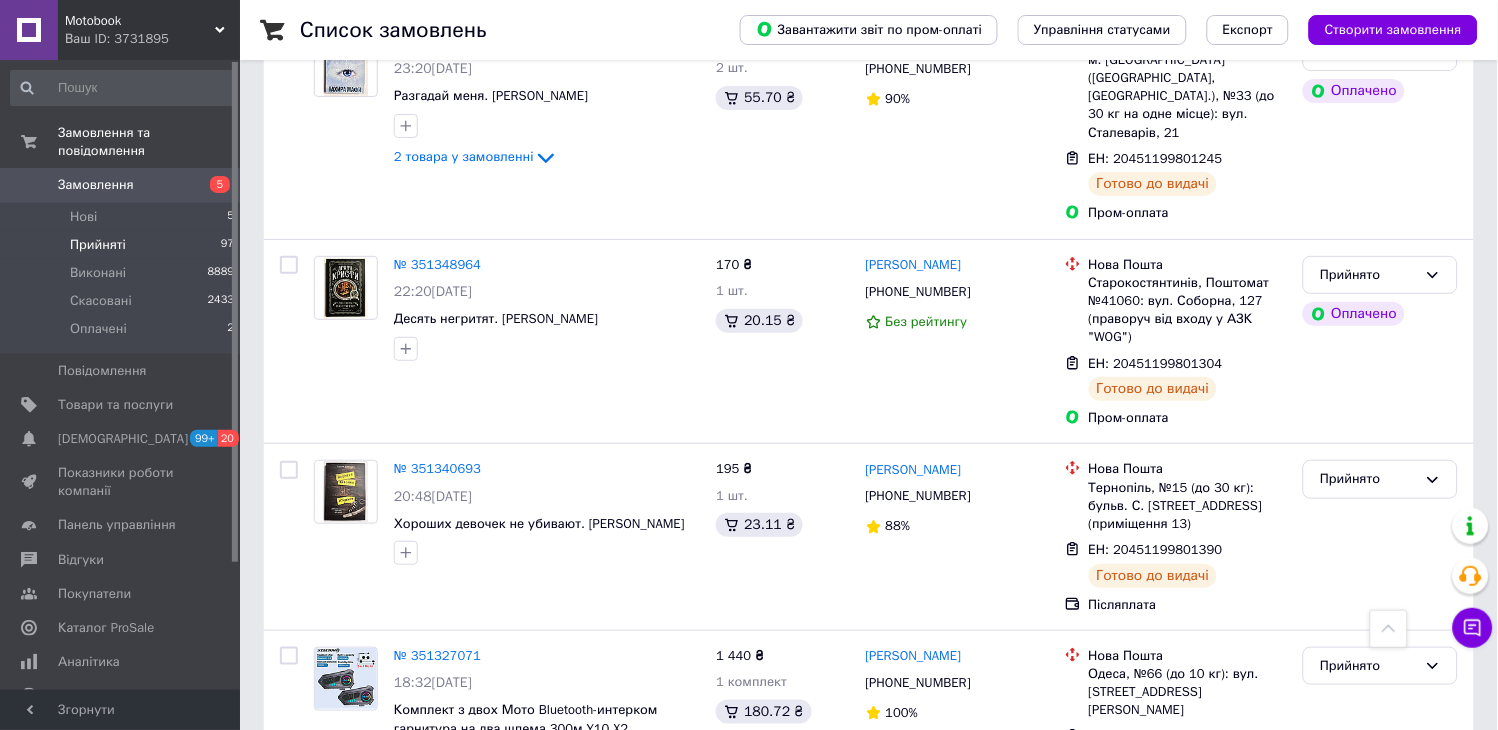 click on "3" at bounding box center (494, 861) 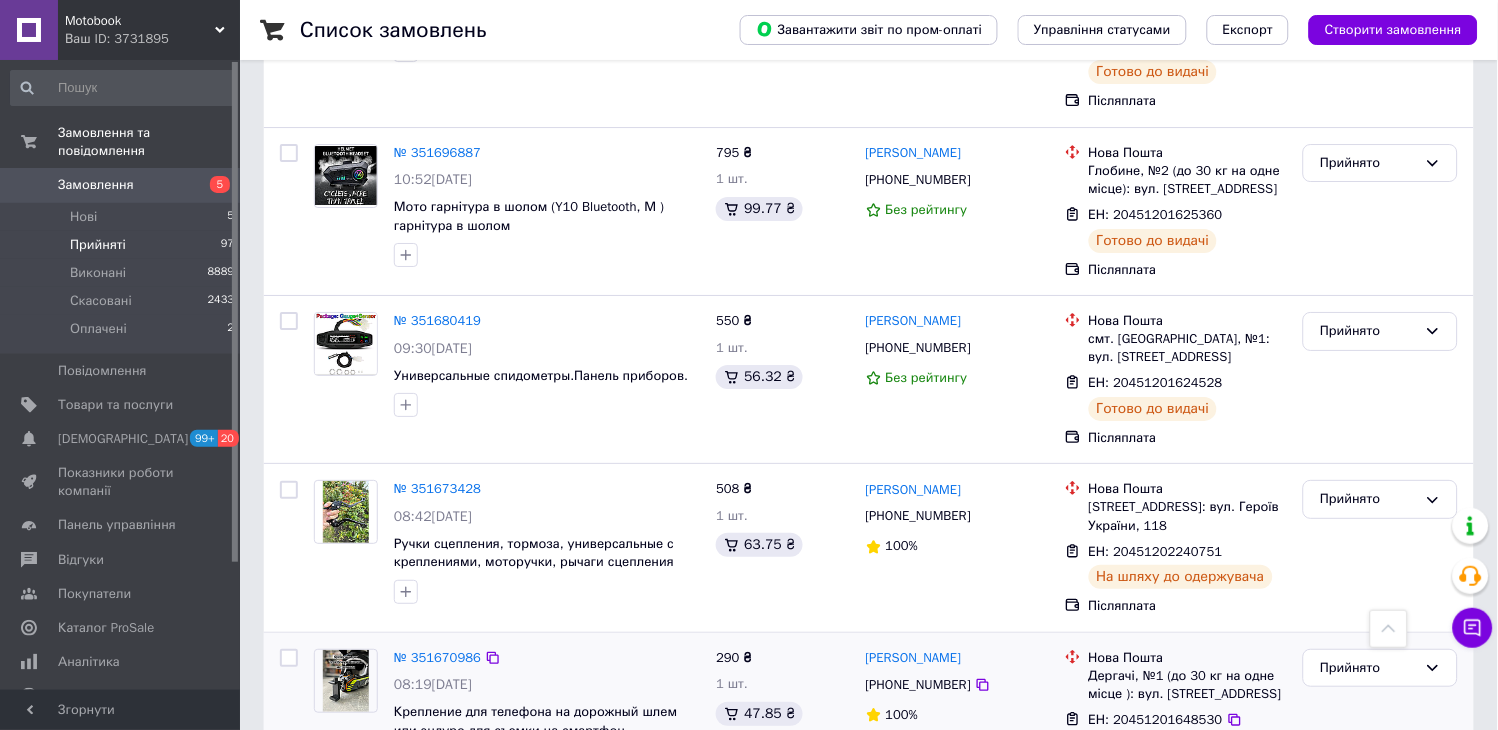 scroll, scrollTop: 3164, scrollLeft: 0, axis: vertical 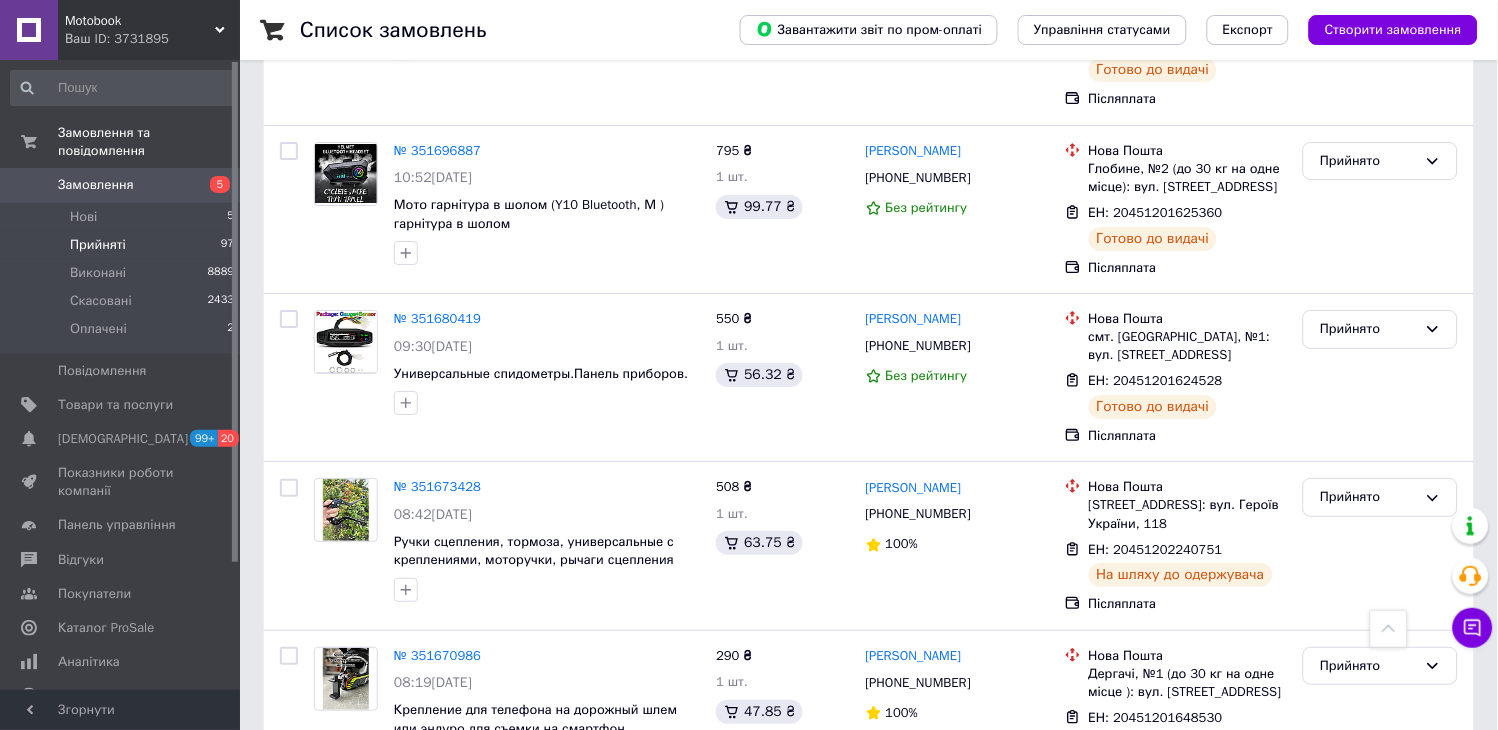 click on "2" at bounding box center [449, 843] 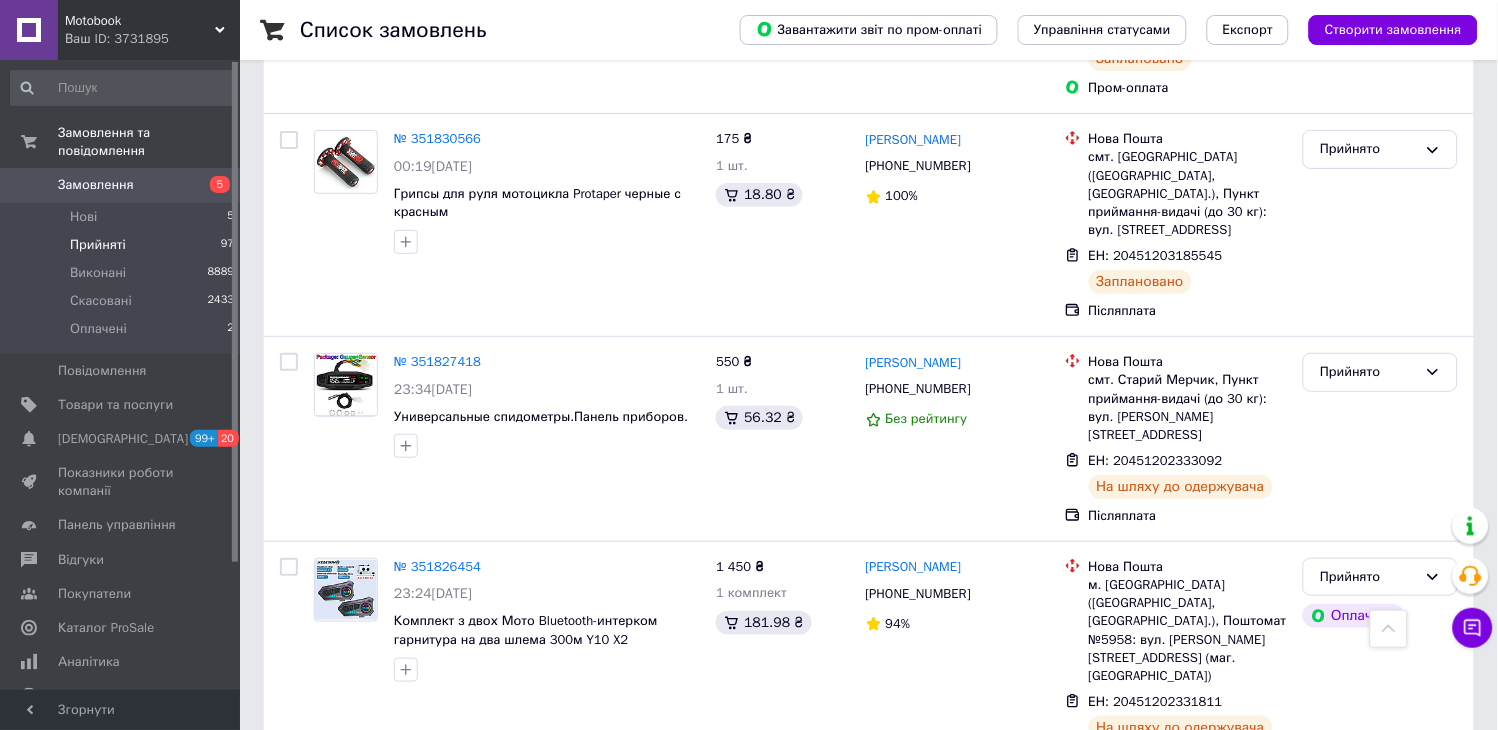 scroll, scrollTop: 3421, scrollLeft: 0, axis: vertical 